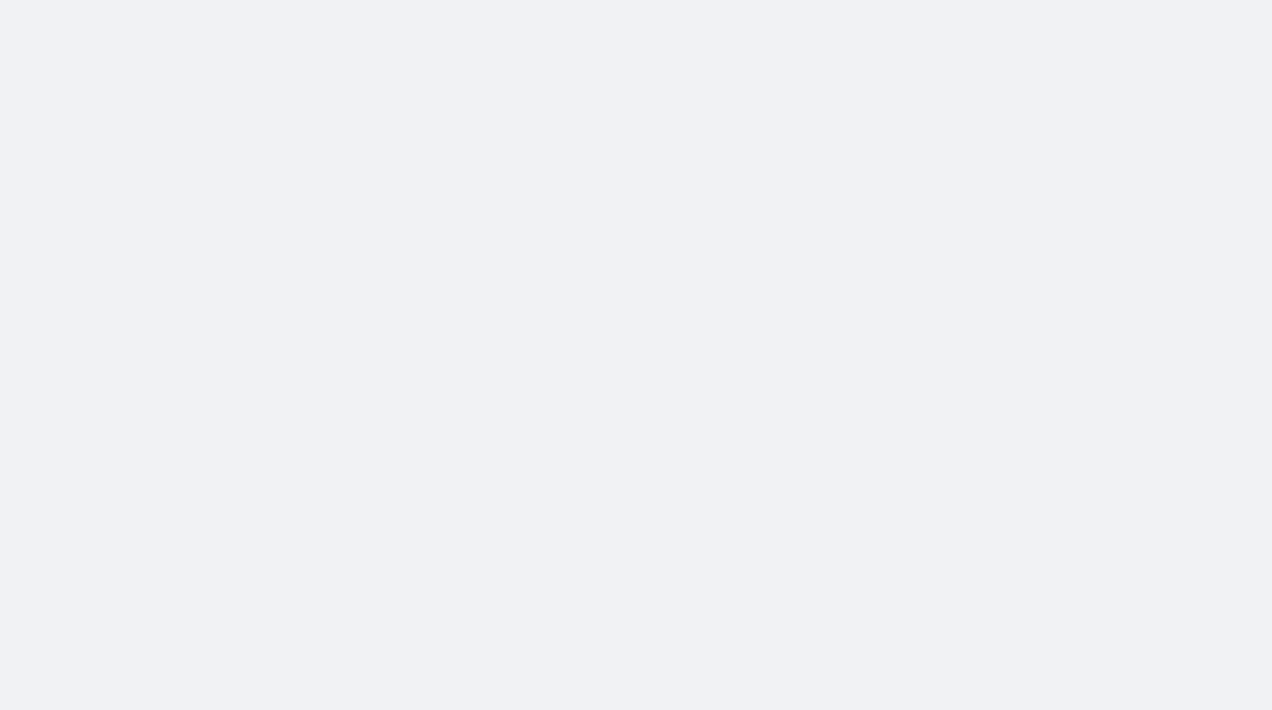 scroll, scrollTop: 0, scrollLeft: 0, axis: both 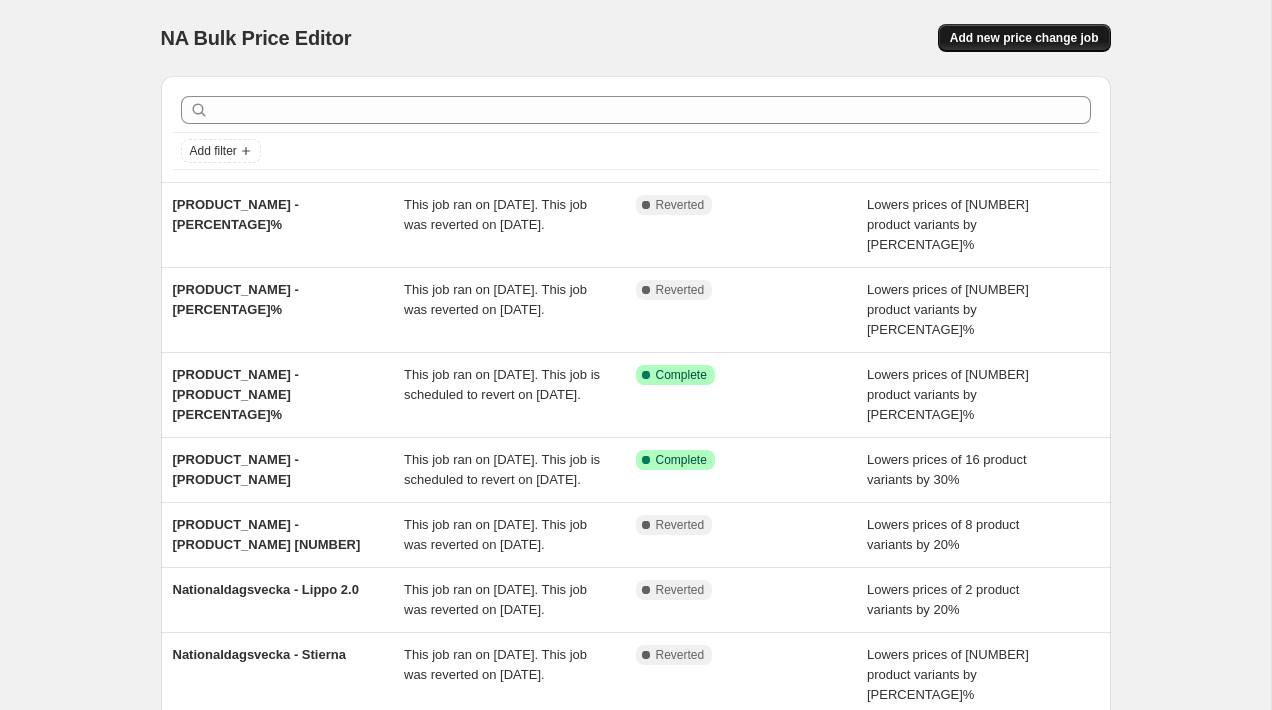 click on "Add new price change job" at bounding box center (1024, 38) 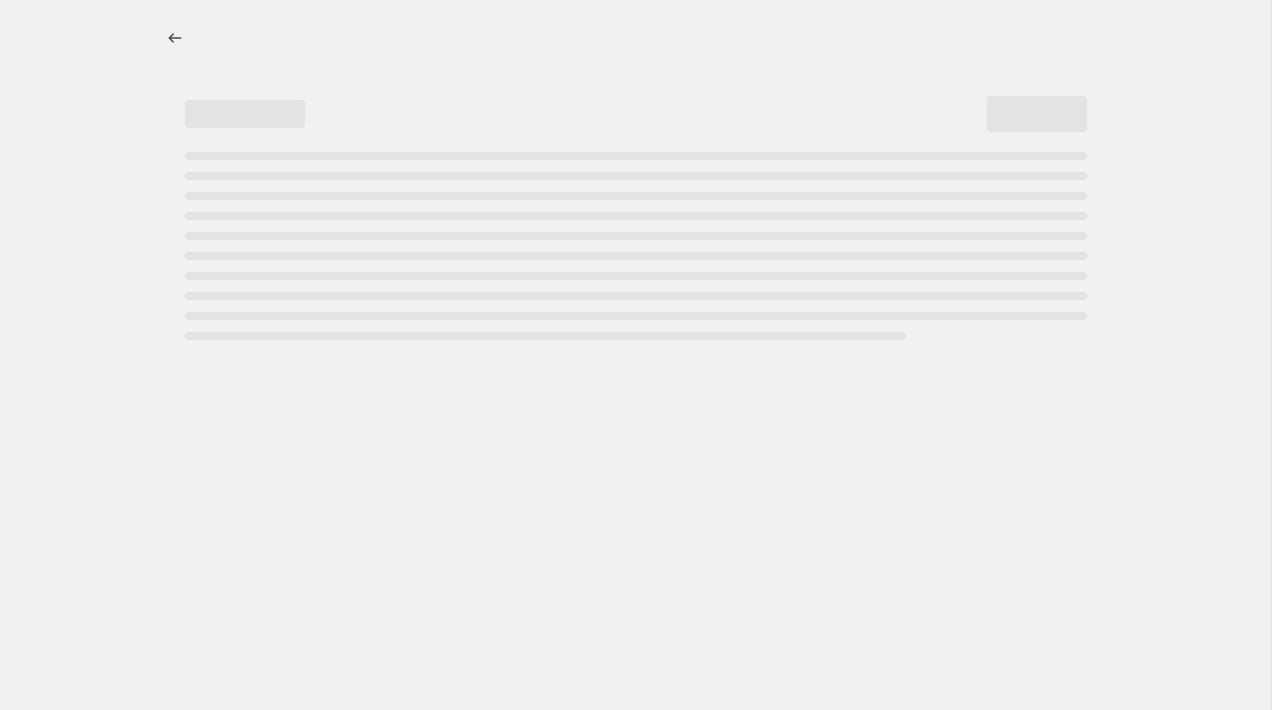 select on "percentage" 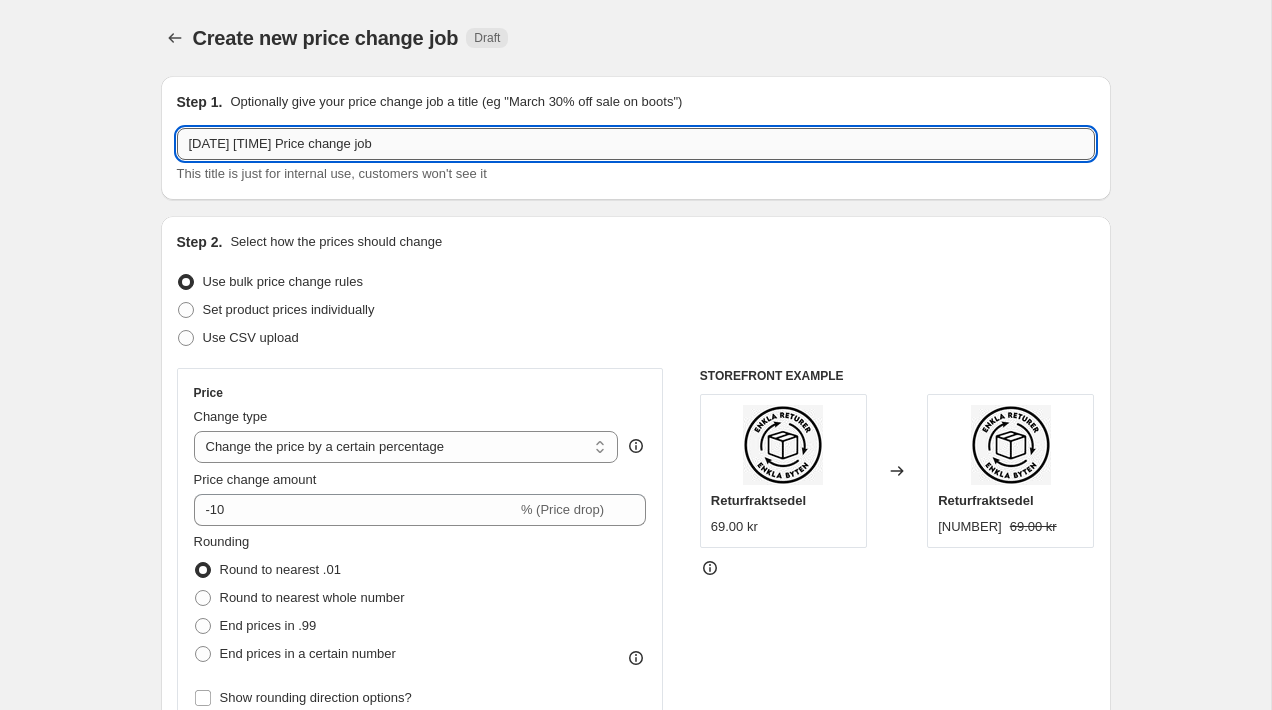 click on "[DATE] [TIME] Price change job" at bounding box center (636, 144) 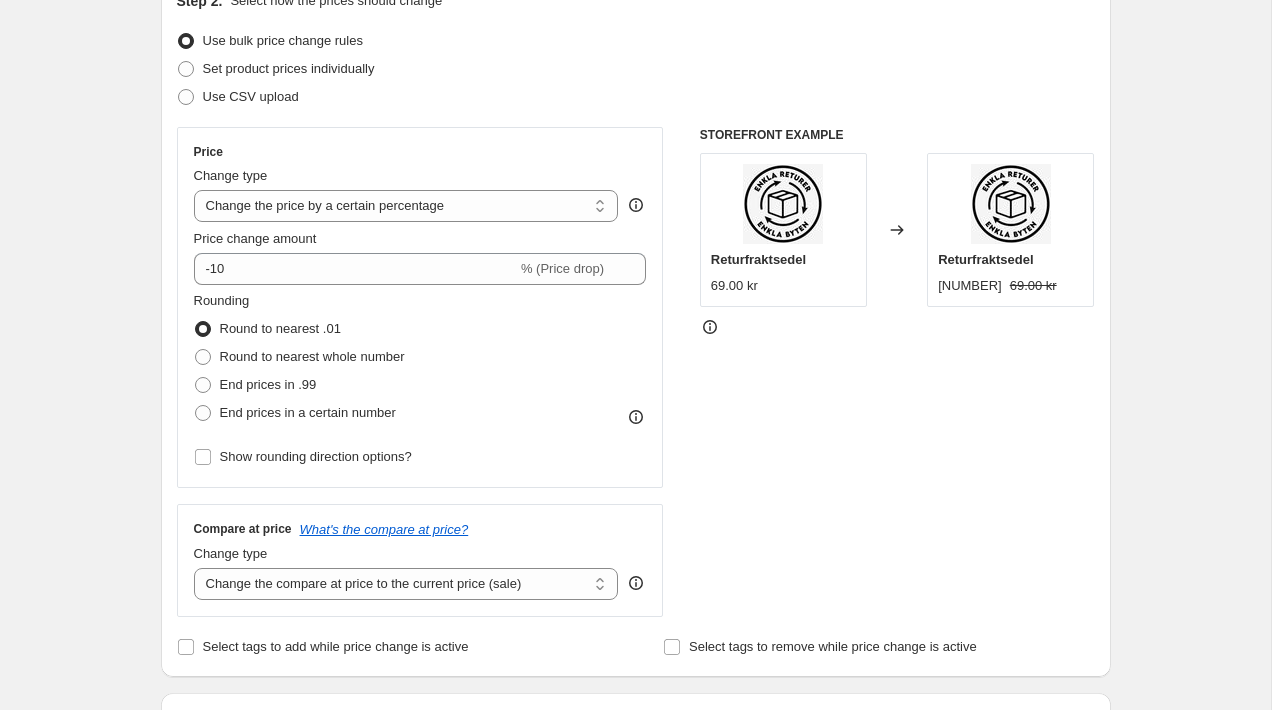 scroll, scrollTop: 257, scrollLeft: 0, axis: vertical 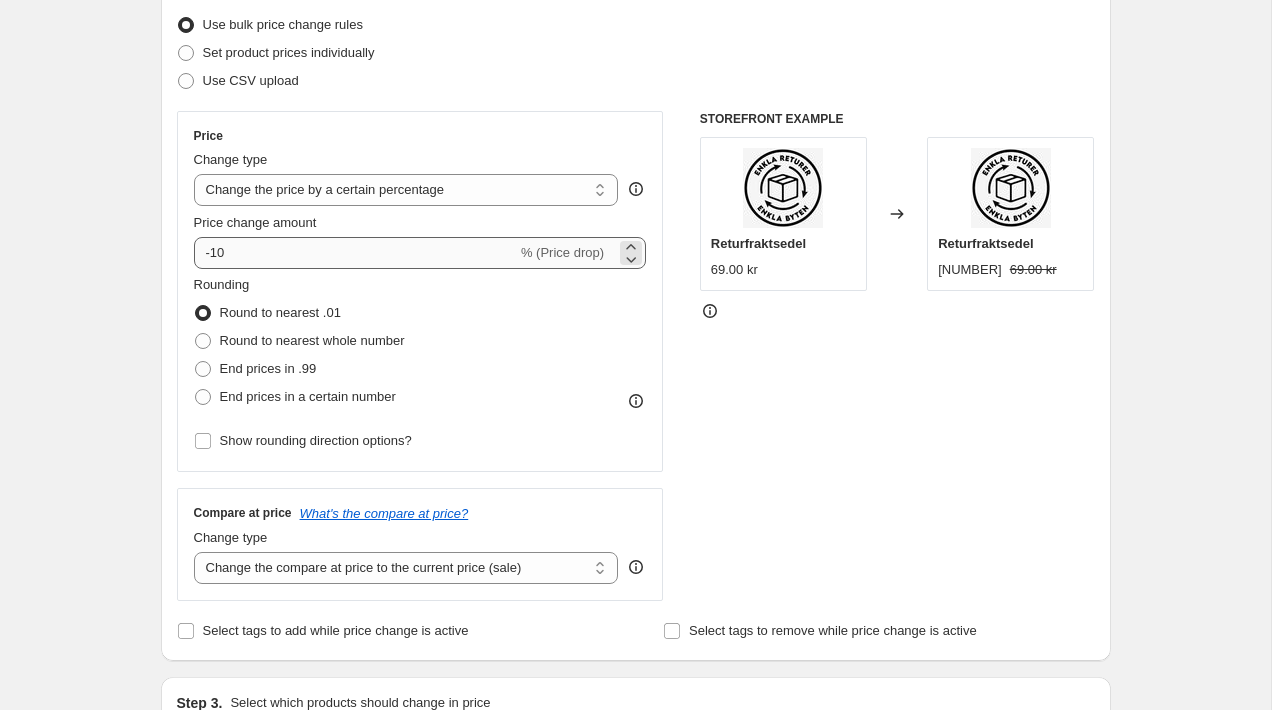 type on "[PRODUCT_NAME]" 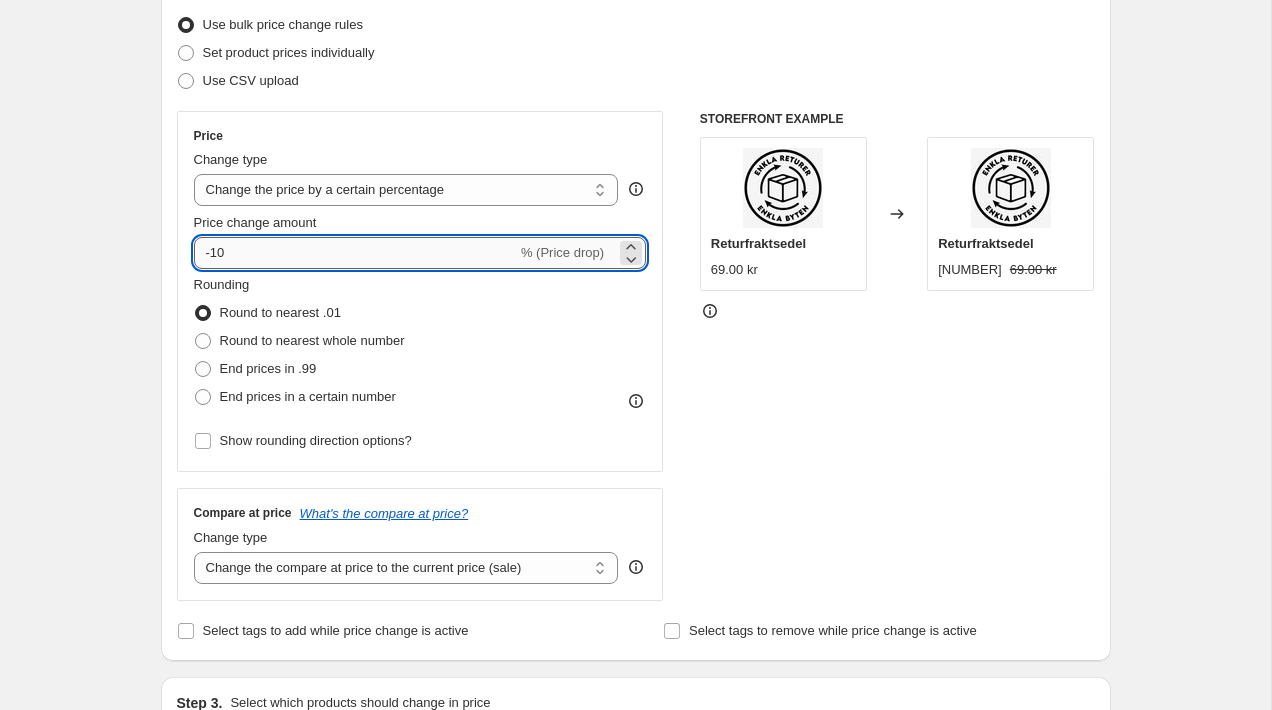 click on "-10" at bounding box center [355, 253] 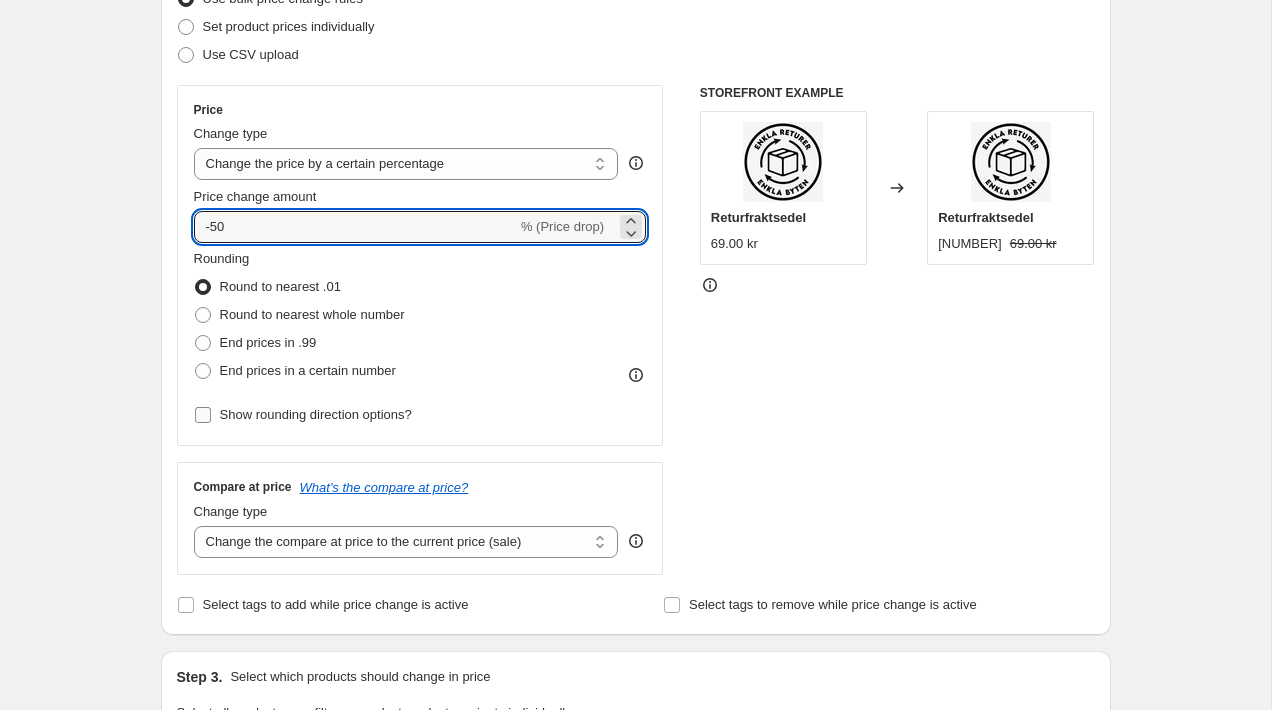 scroll, scrollTop: 285, scrollLeft: 0, axis: vertical 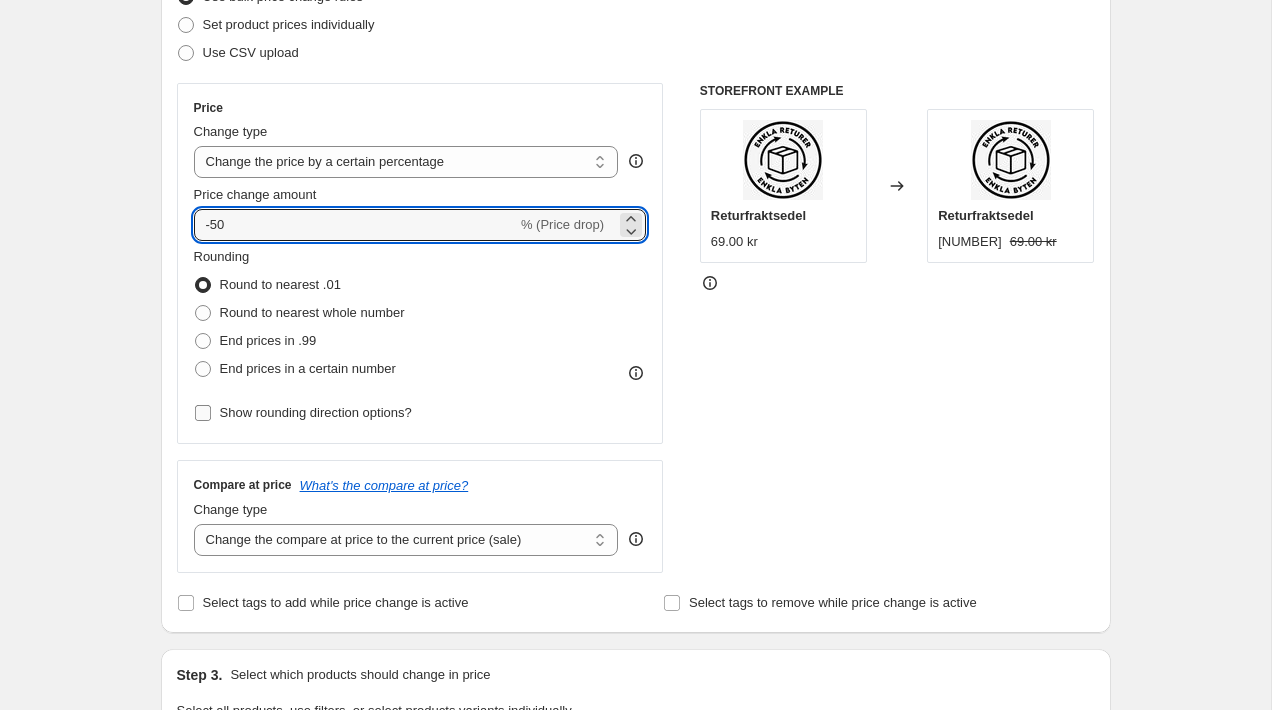 type on "-50" 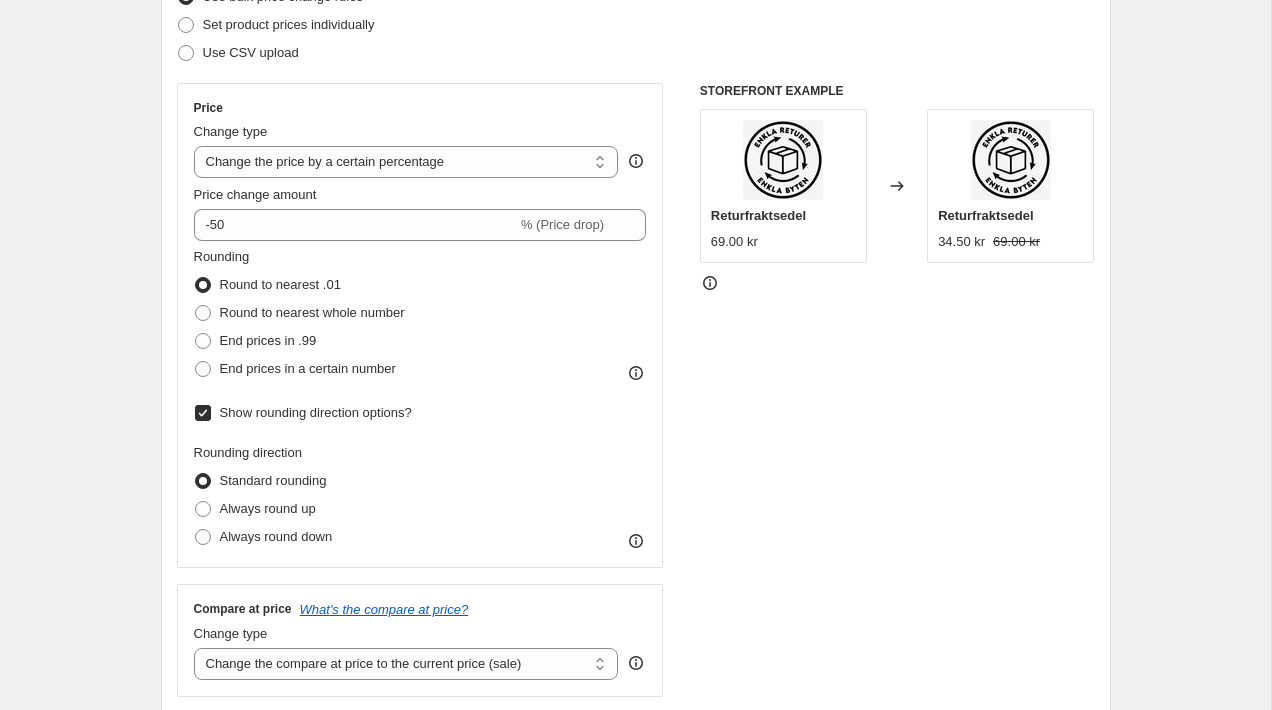 click on "Show rounding direction options?" at bounding box center [203, 413] 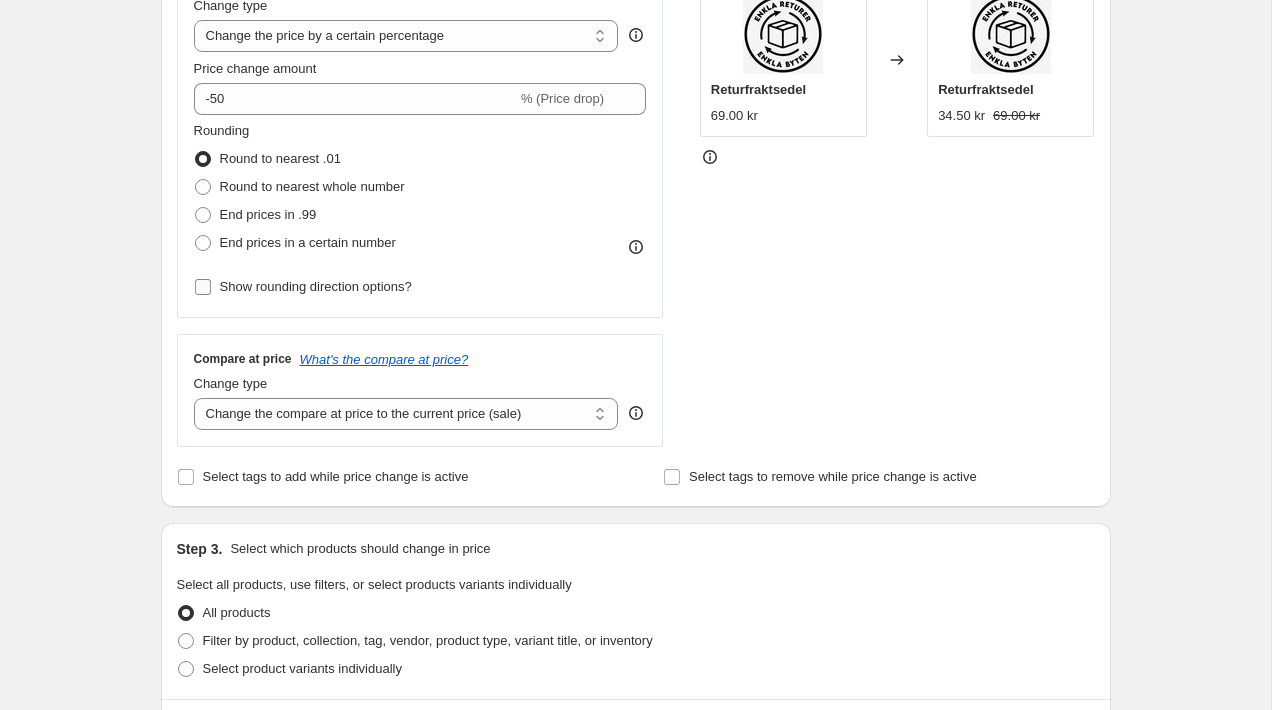 scroll, scrollTop: 418, scrollLeft: 0, axis: vertical 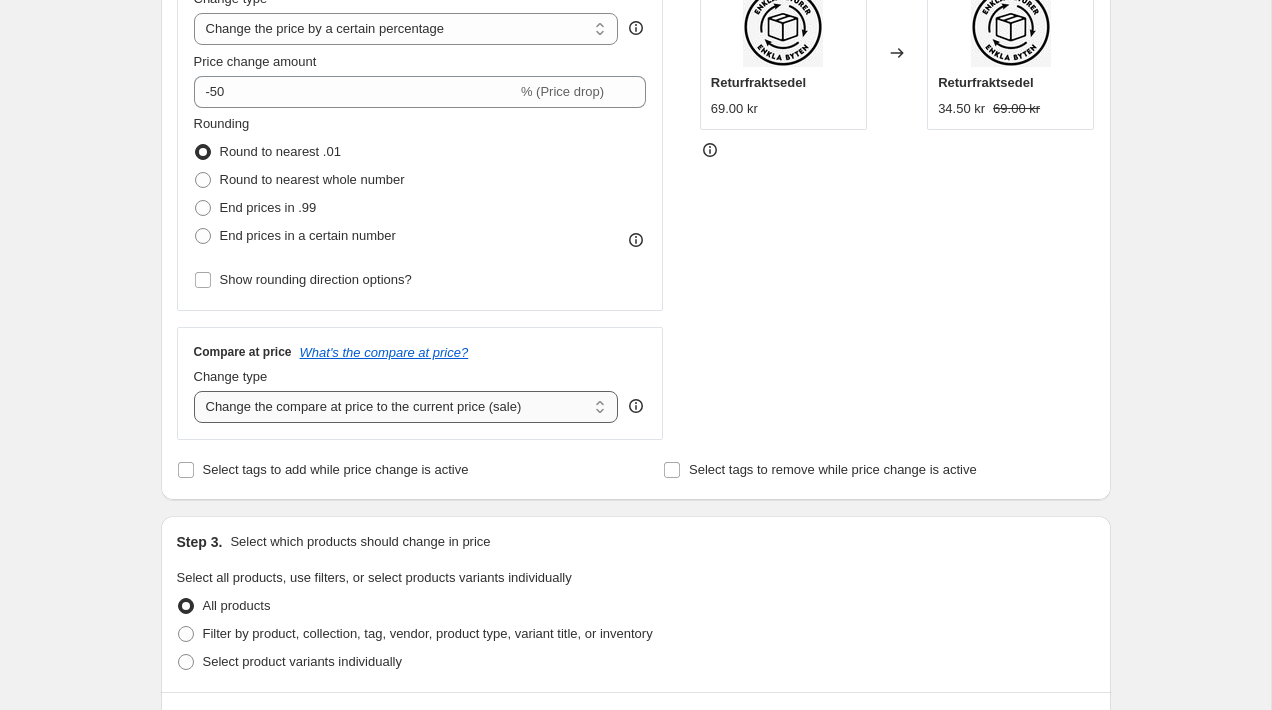 click on "Change the compare at price to the current price (sale) Change the compare at price to a certain amount Change the compare at price by a certain amount Change the compare at price by a certain percentage Change the compare at price by a certain amount relative to the actual price Change the compare at price by a certain percentage relative to the actual price Don't change the compare at price Remove the compare at price" at bounding box center [406, 407] 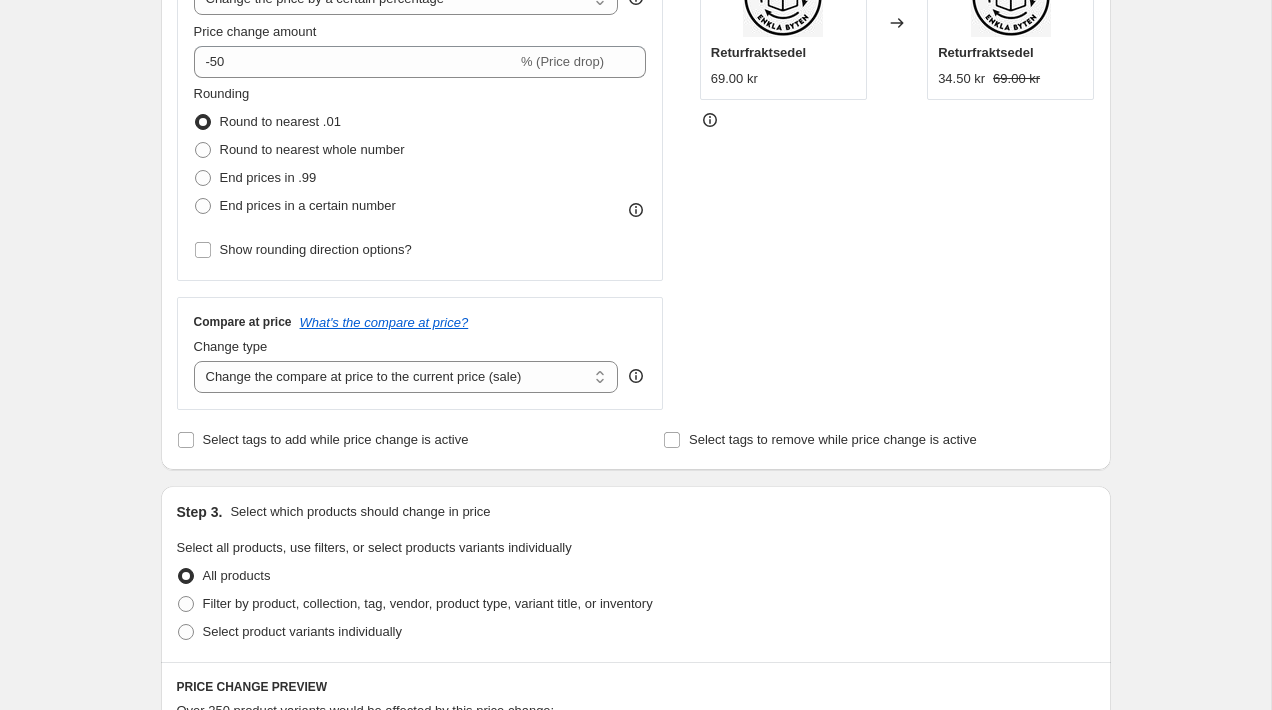 scroll, scrollTop: 450, scrollLeft: 0, axis: vertical 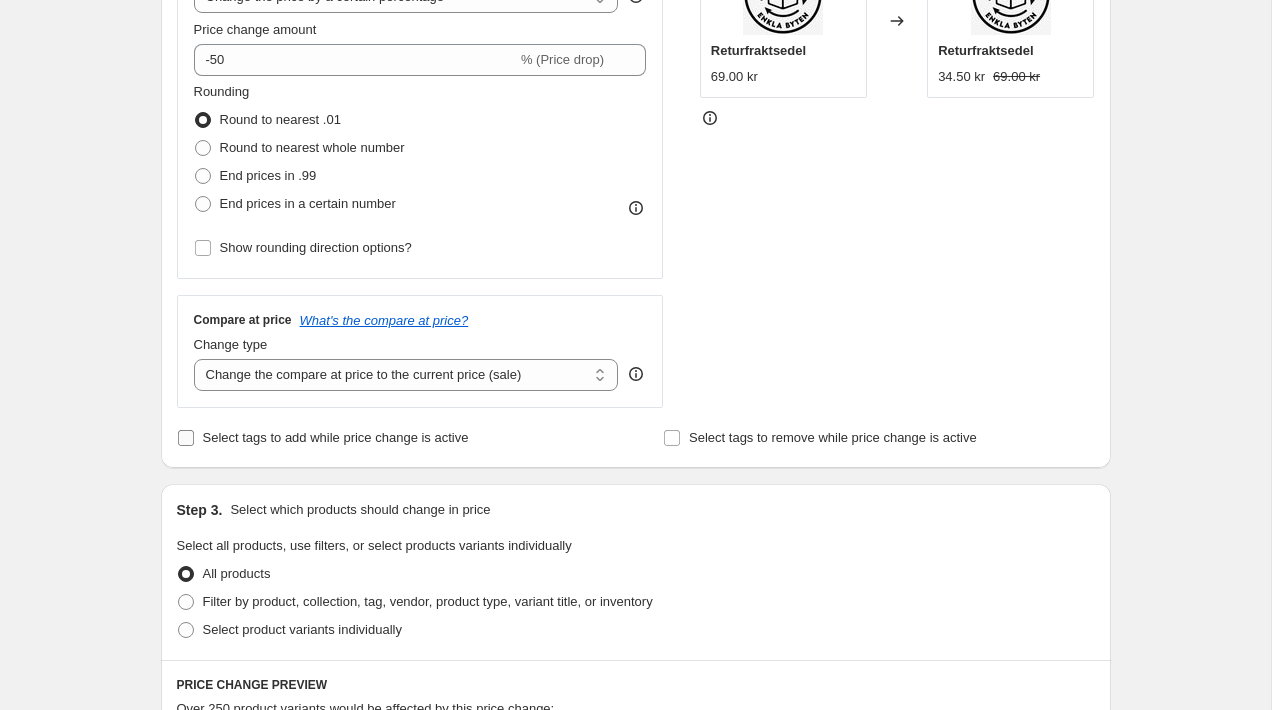 click on "Select tags to add while price change is active" at bounding box center (336, 437) 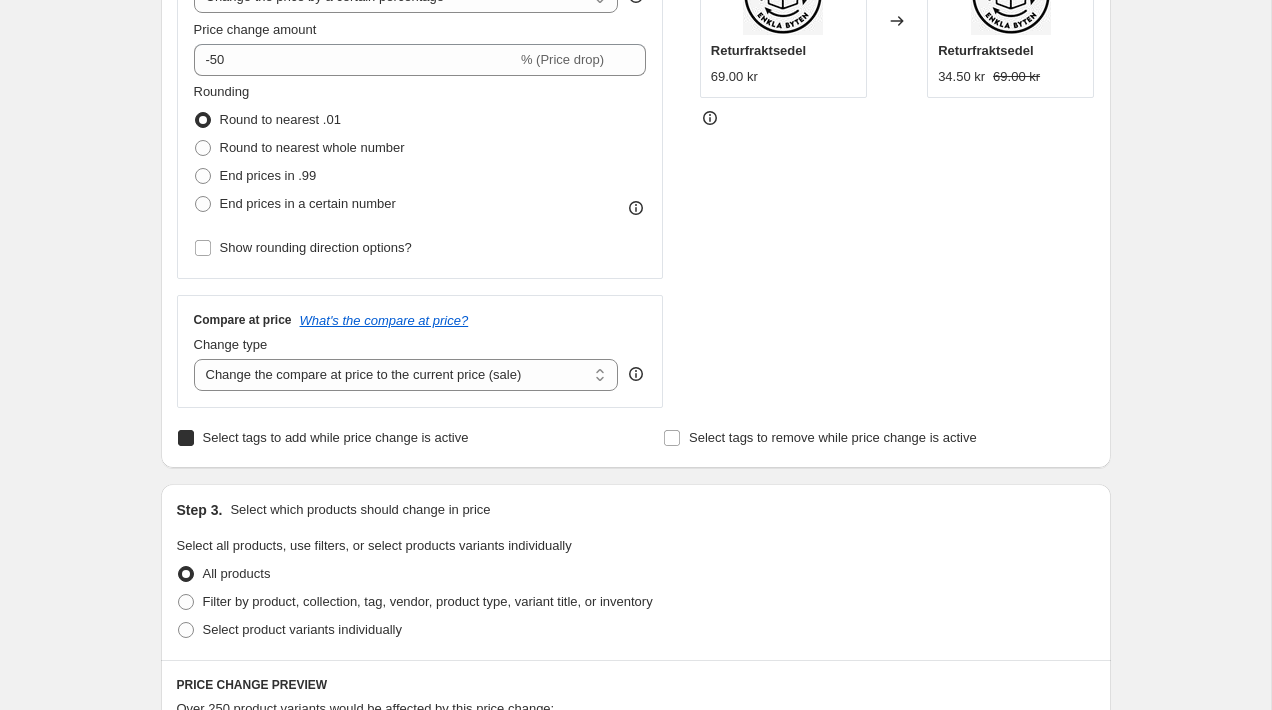 checkbox on "true" 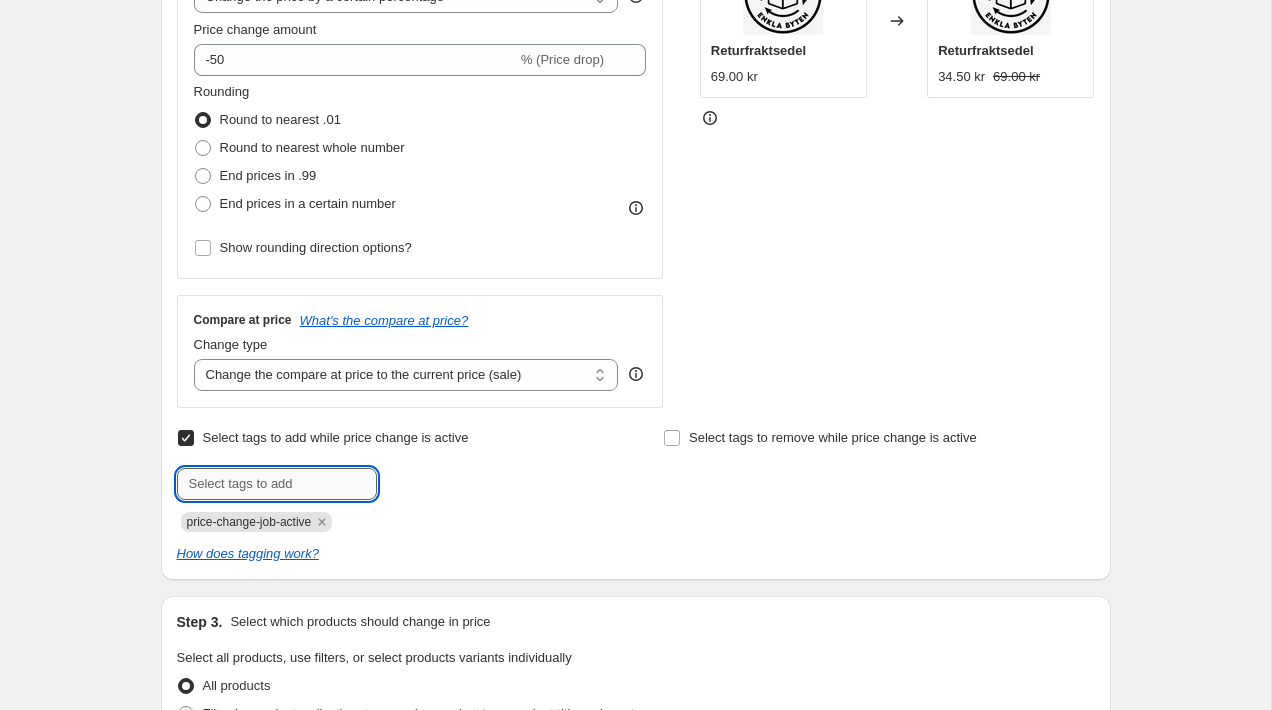 click at bounding box center [277, 484] 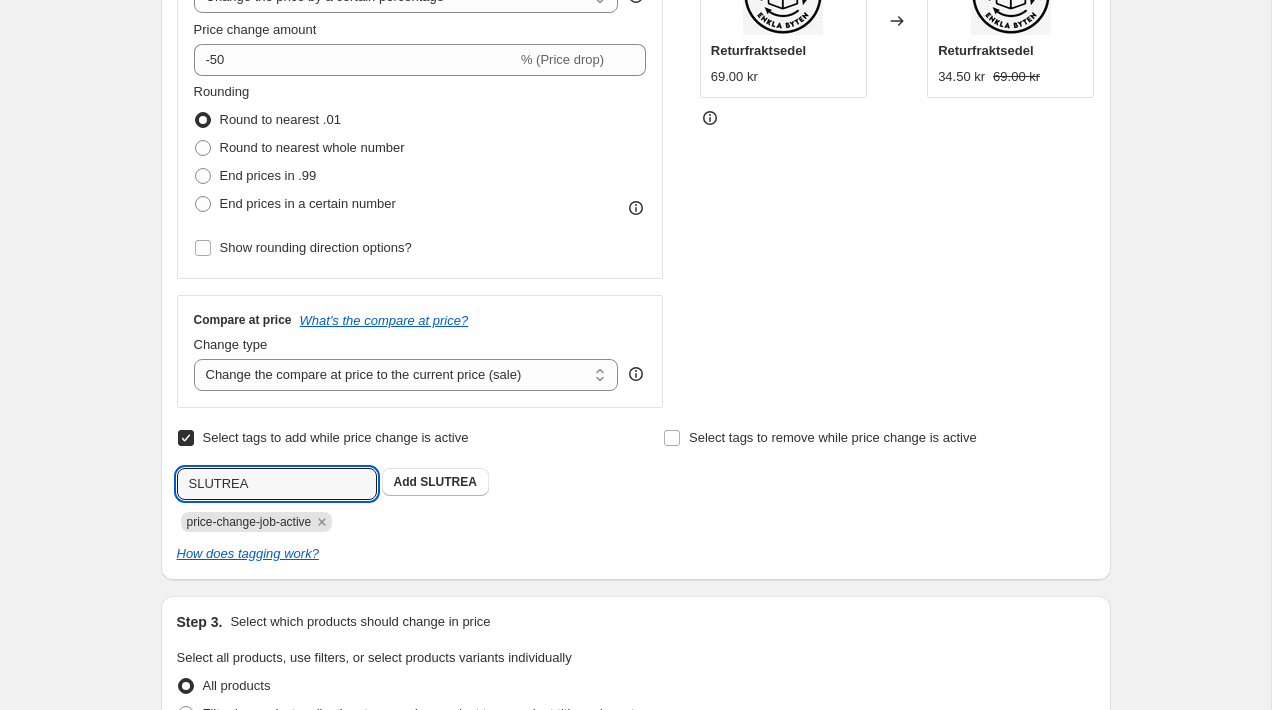 type on "SLUTREA" 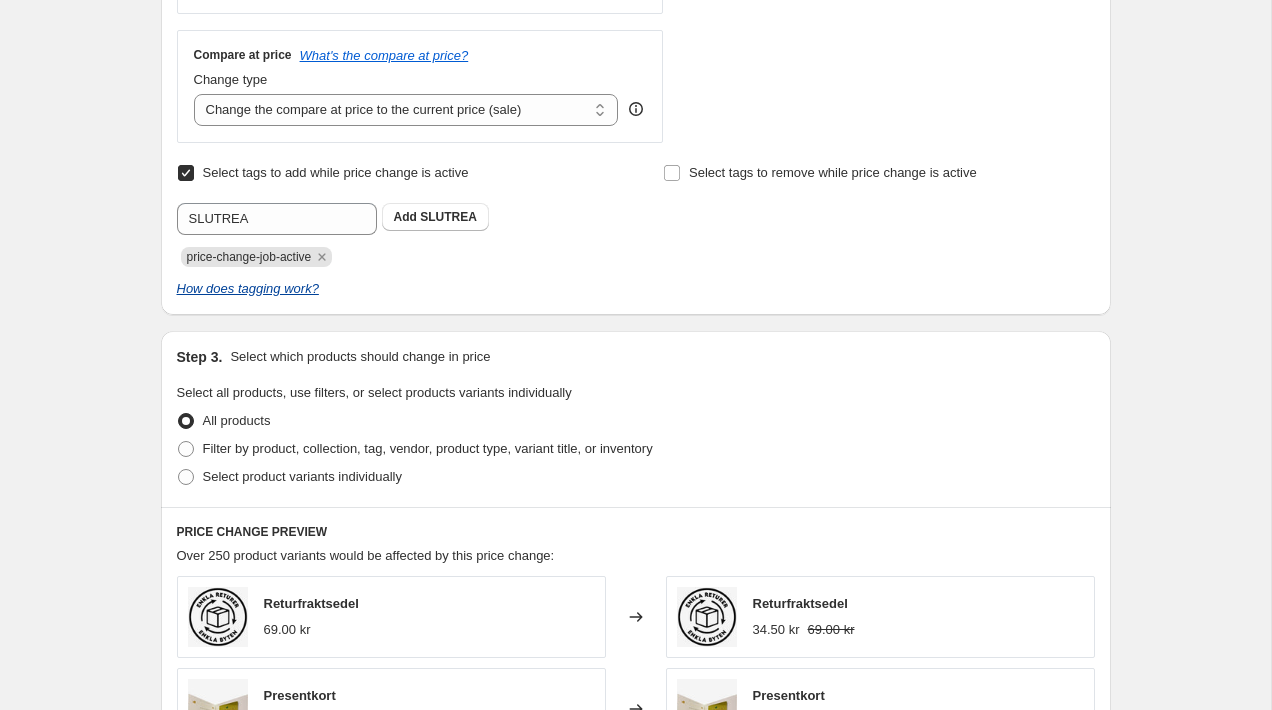 scroll, scrollTop: 730, scrollLeft: 0, axis: vertical 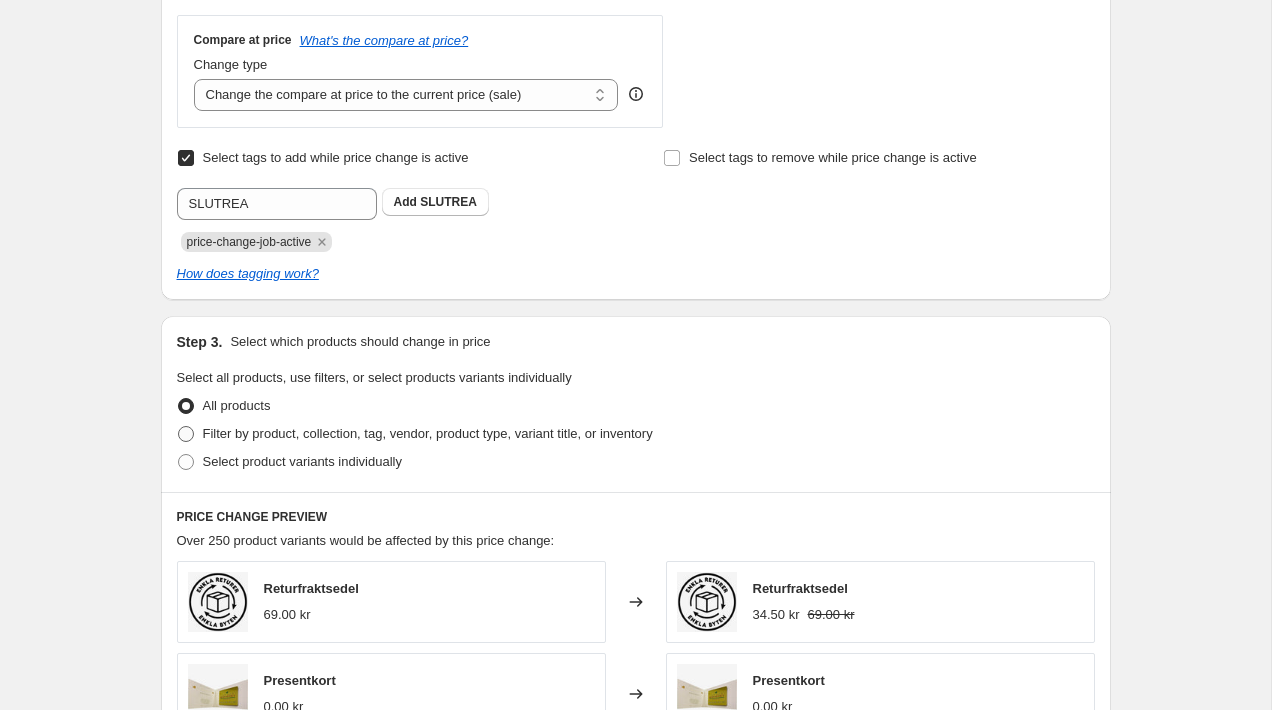 click on "Filter by product, collection, tag, vendor, product type, variant title, or inventory" at bounding box center (428, 433) 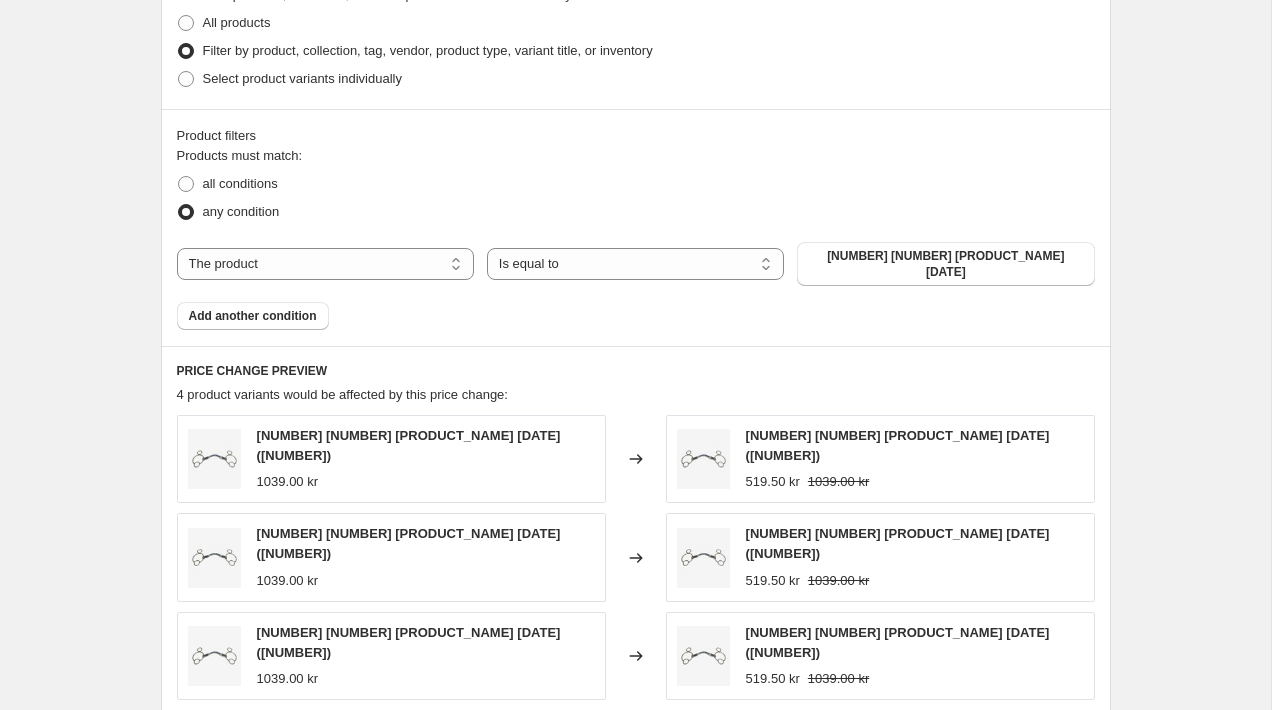 scroll, scrollTop: 1125, scrollLeft: 0, axis: vertical 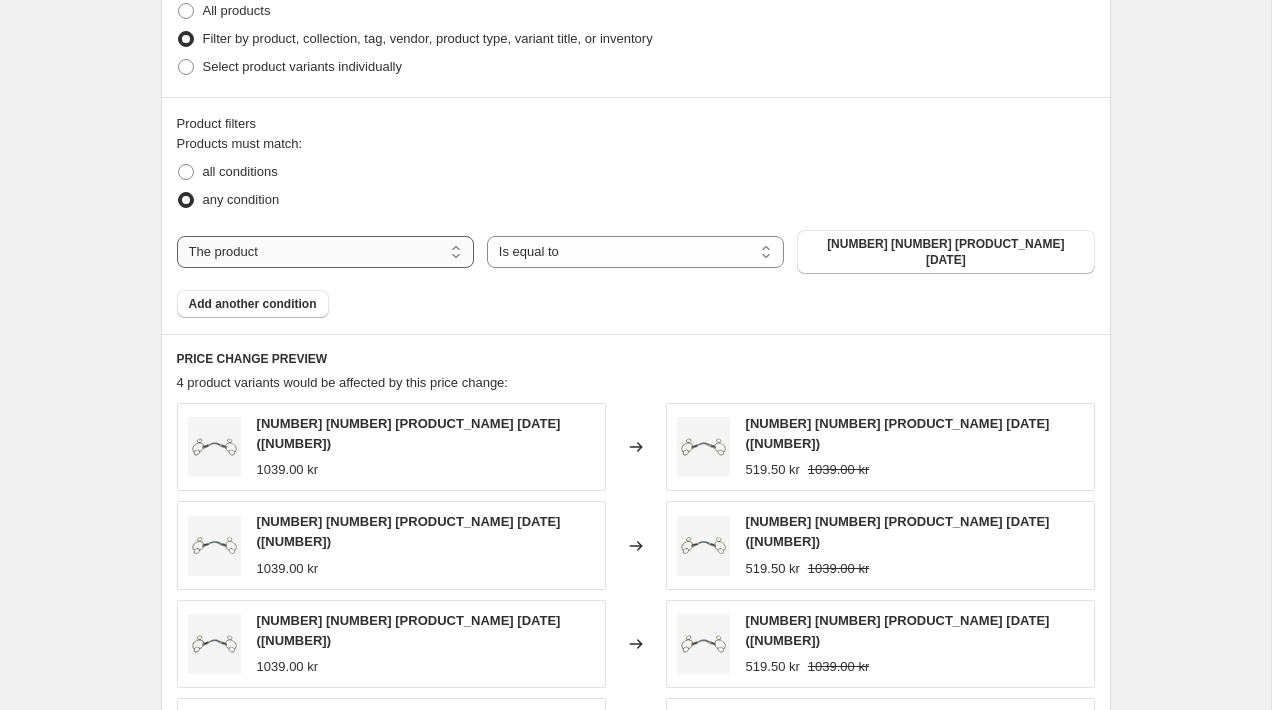 click on "The product The product's collection The product's tag The product's vendor The product's type The product's status The variant's title Inventory quantity" at bounding box center [325, 252] 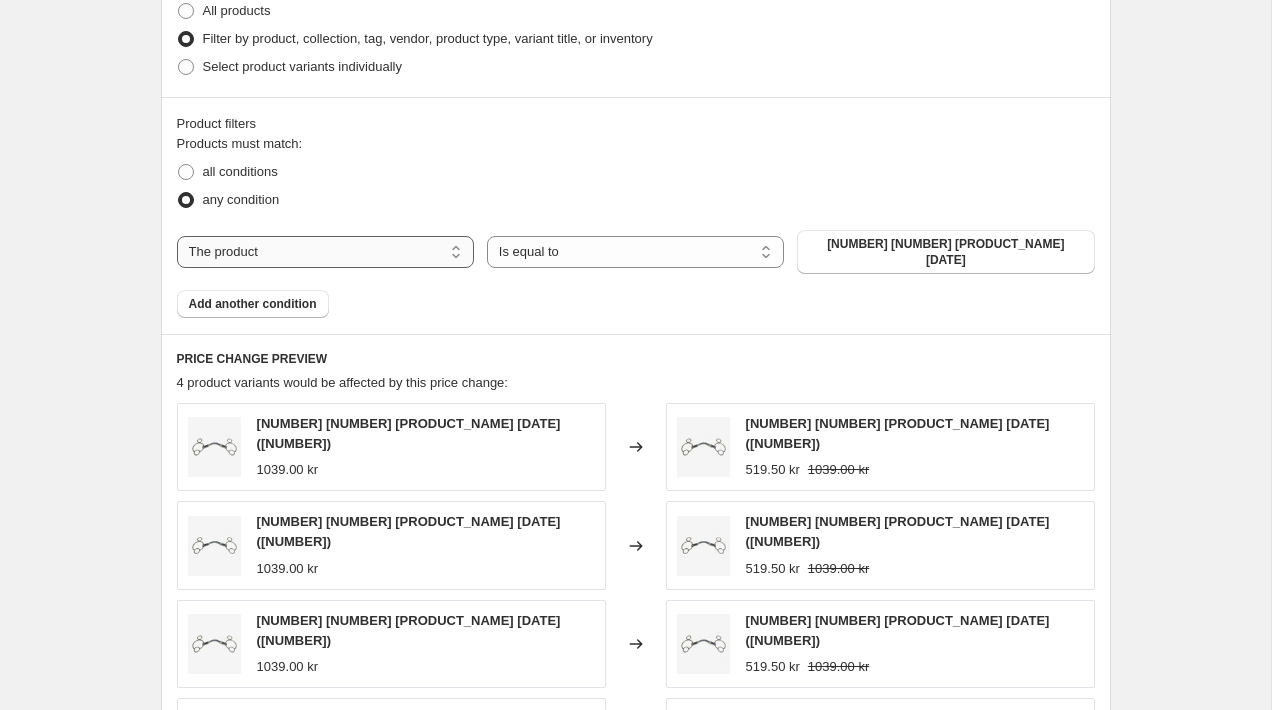 select on "collection" 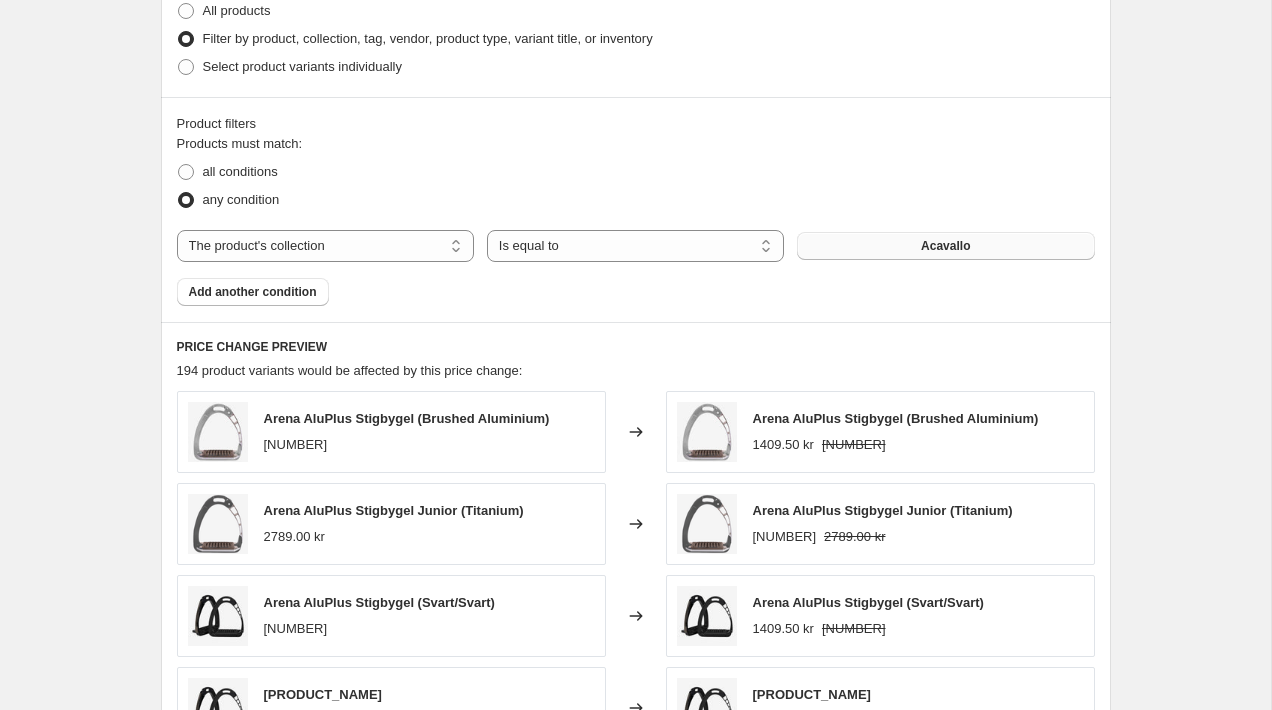 click on "Acavallo" at bounding box center [945, 246] 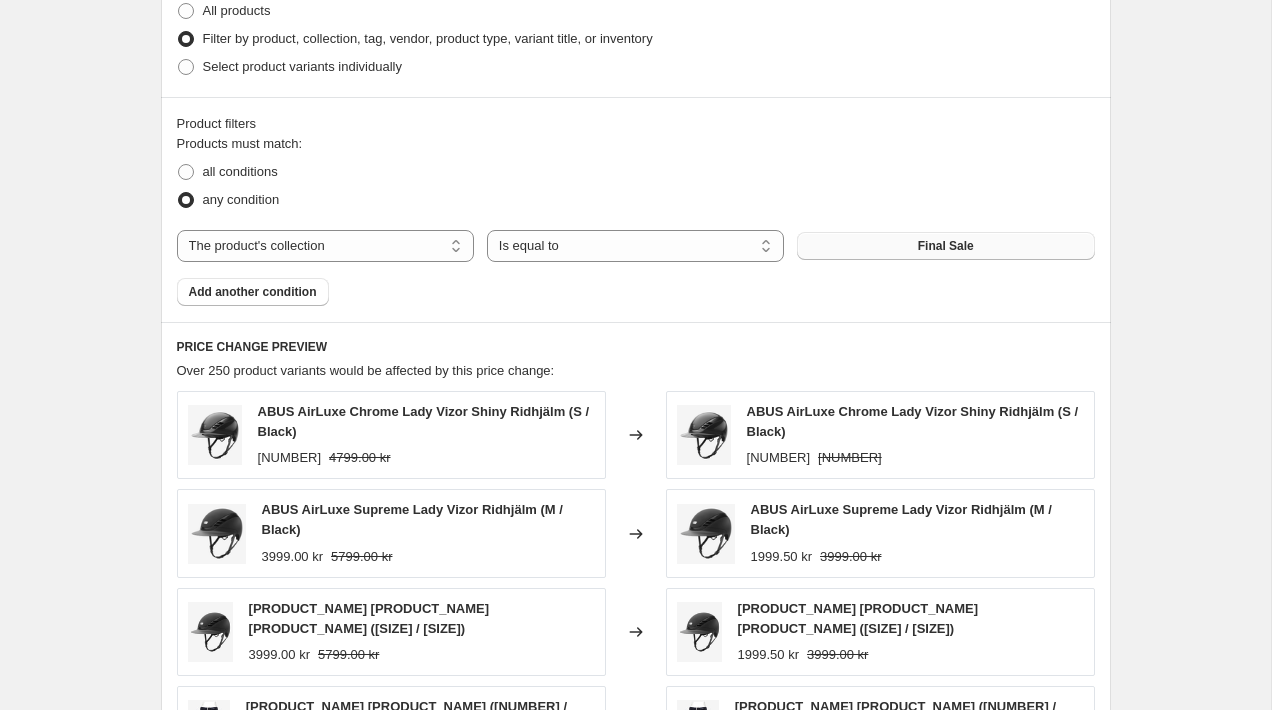 click on "ABUS AirLuxe Chrome Lady Vizor Shiny Ridhjälm (S / Black)" at bounding box center (913, 421) 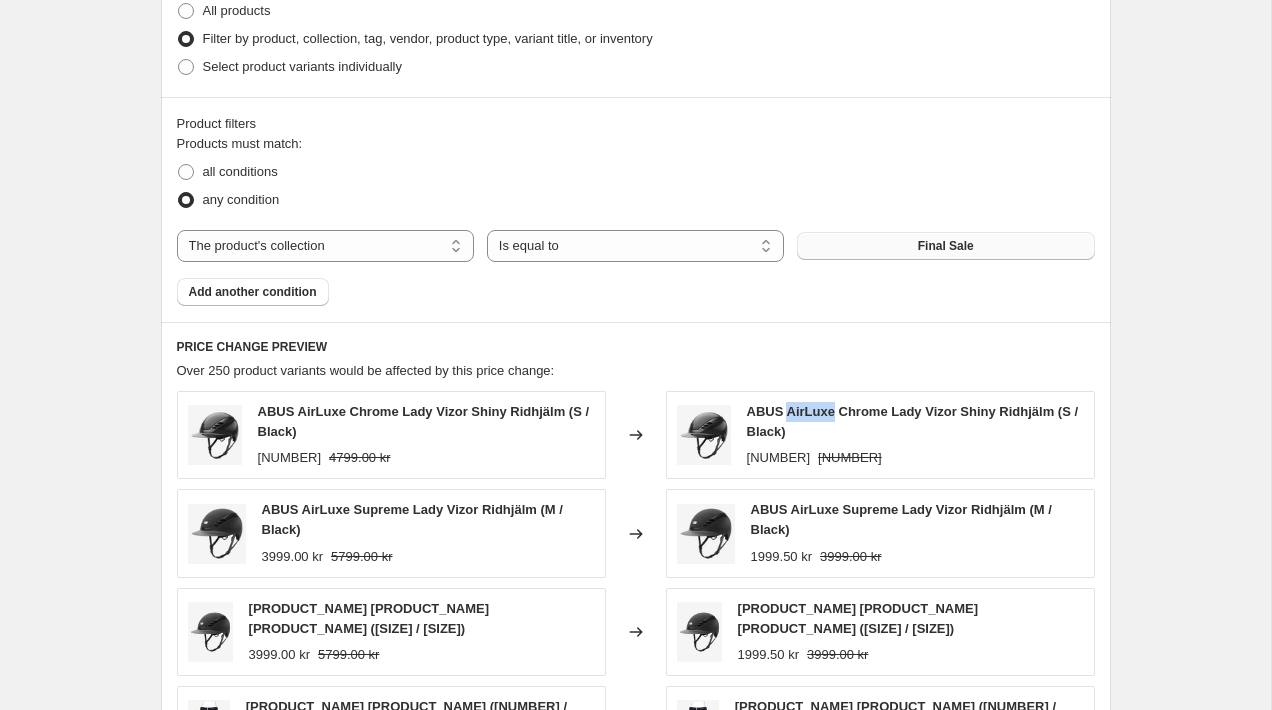 click on "ABUS AirLuxe Chrome Lady Vizor Shiny Ridhjälm (S / Black)" at bounding box center (913, 421) 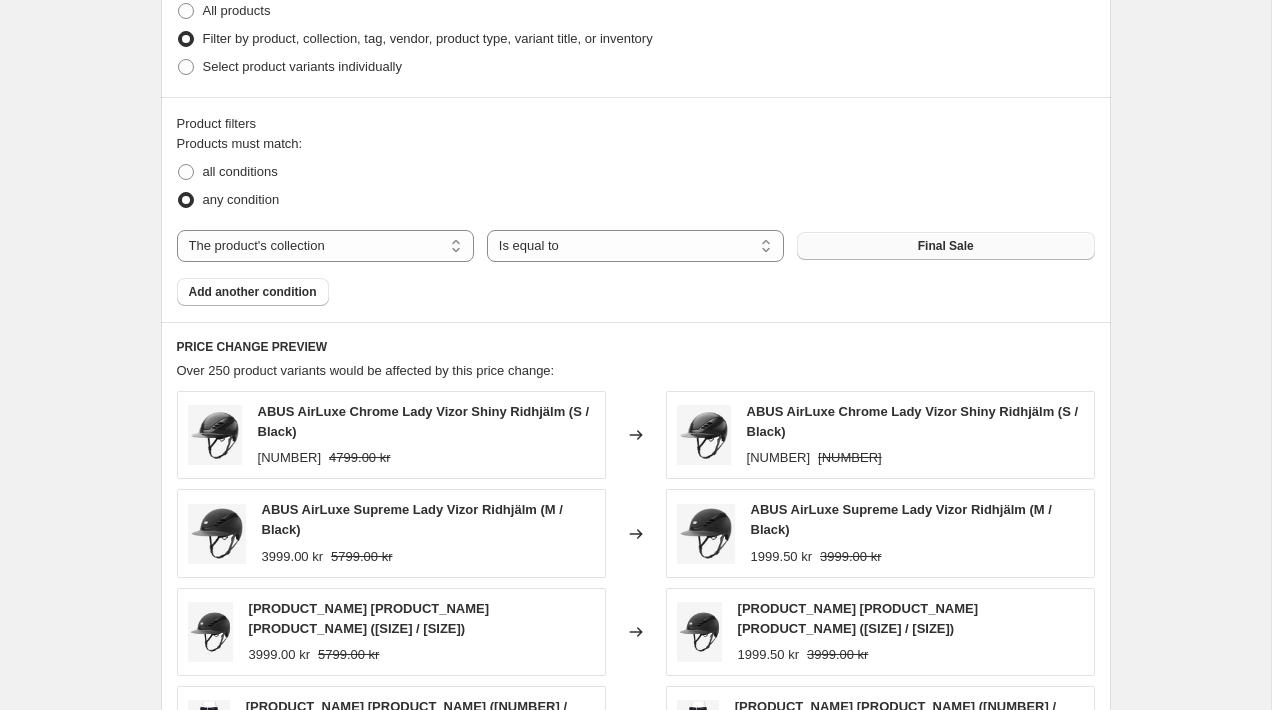 click on "ABUS AirLuxe Chrome Lady Vizor Shiny Ridhjälm (S / Black)" at bounding box center (913, 421) 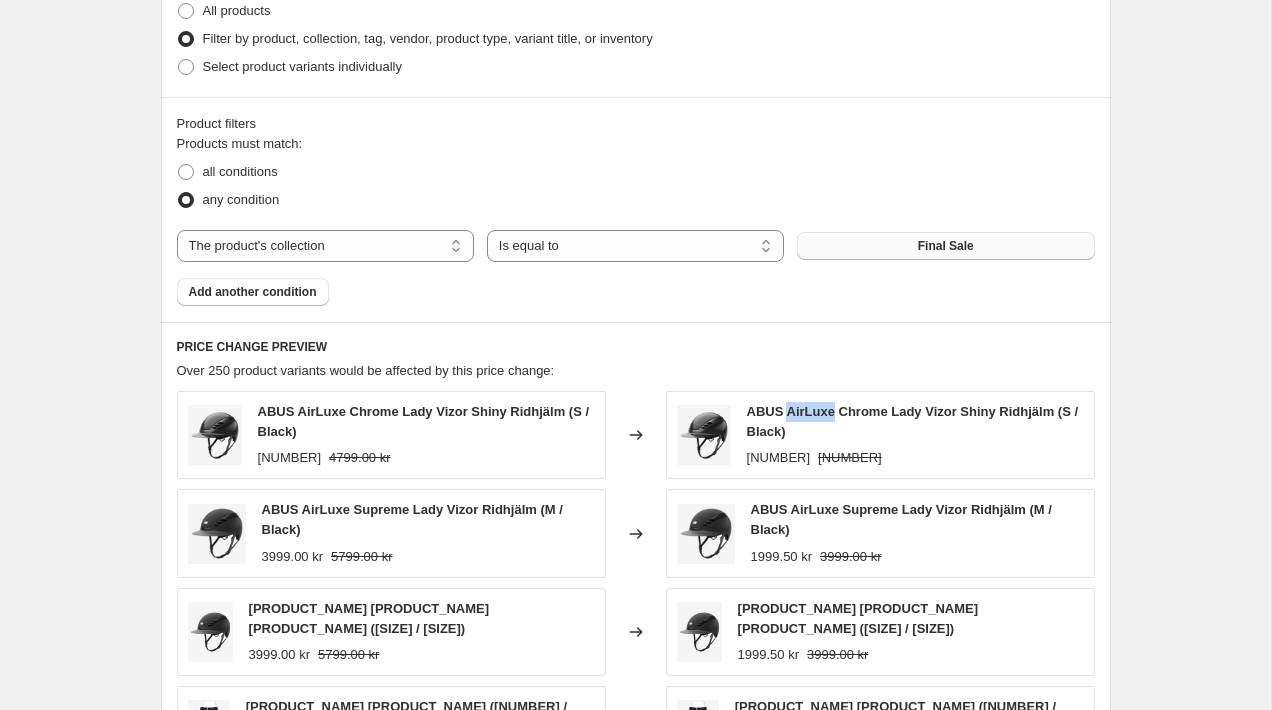 click on "ABUS AirLuxe Chrome Lady Vizor Shiny Ridhjälm (S / Black)" at bounding box center [913, 421] 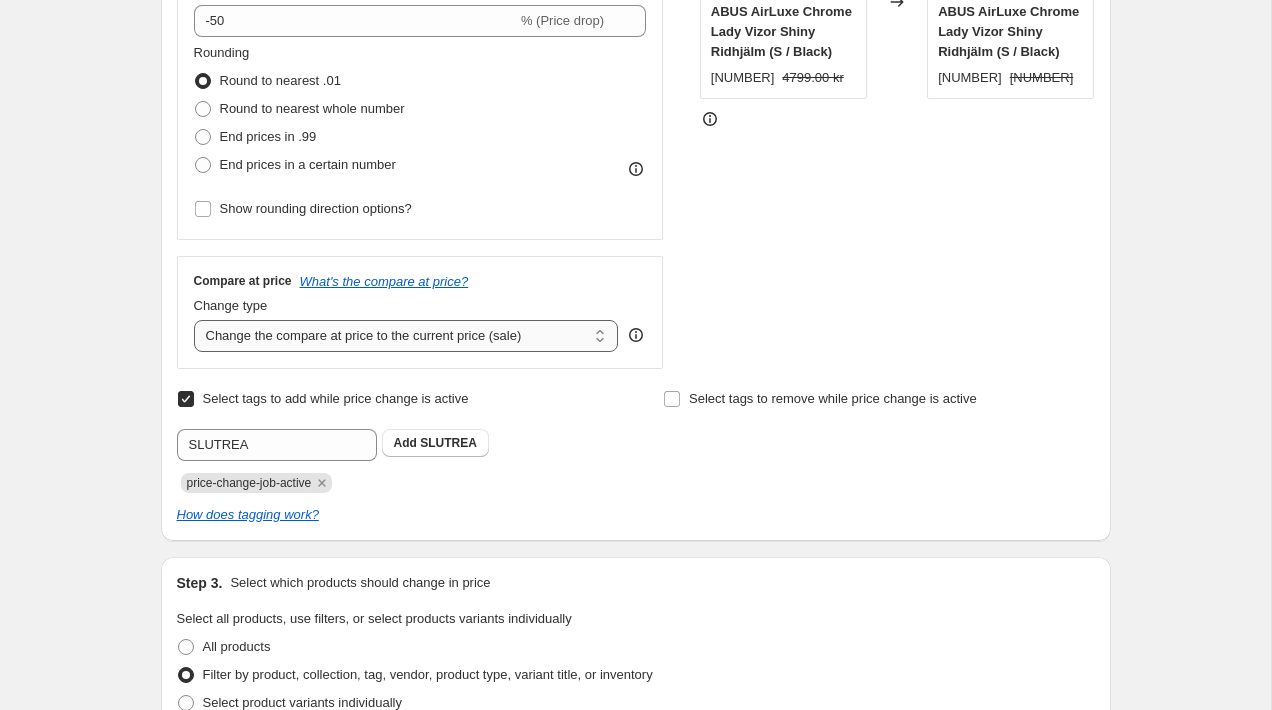 scroll, scrollTop: 488, scrollLeft: 0, axis: vertical 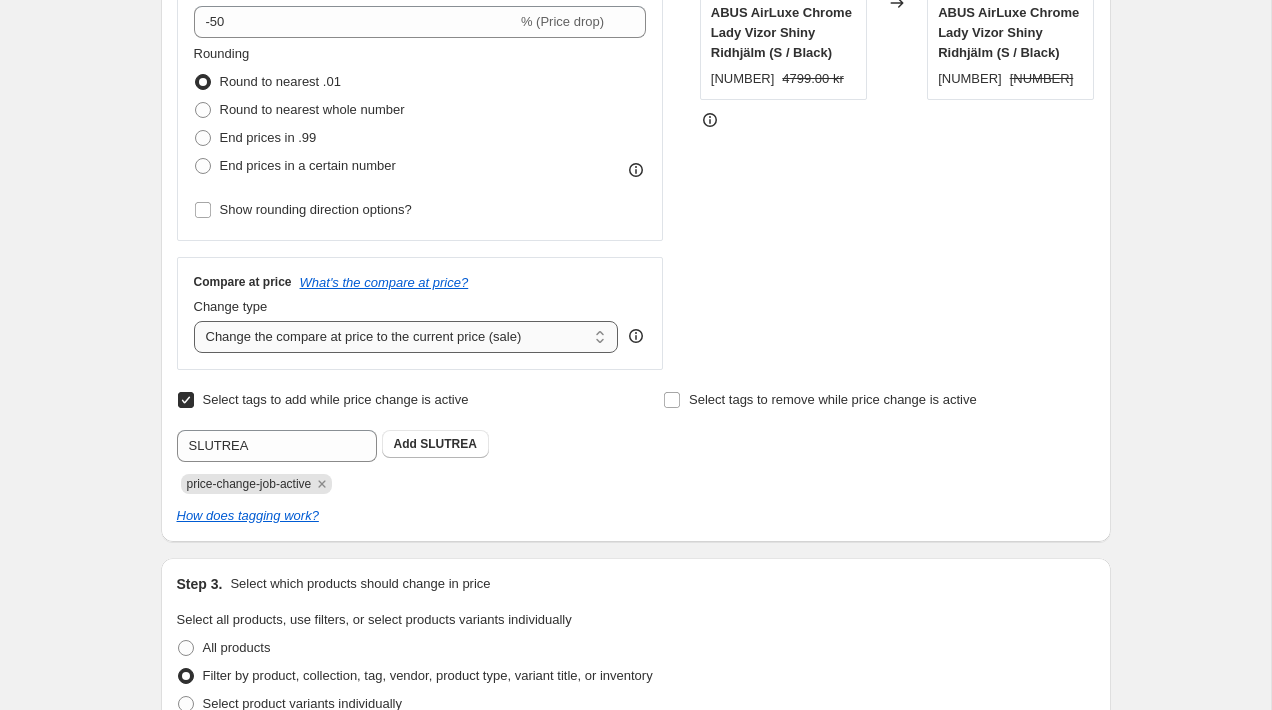 click on "Change the compare at price to the current price (sale) Change the compare at price to a certain amount Change the compare at price by a certain amount Change the compare at price by a certain percentage Change the compare at price by a certain amount relative to the actual price Change the compare at price by a certain percentage relative to the actual price Don't change the compare at price Remove the compare at price" at bounding box center (406, 337) 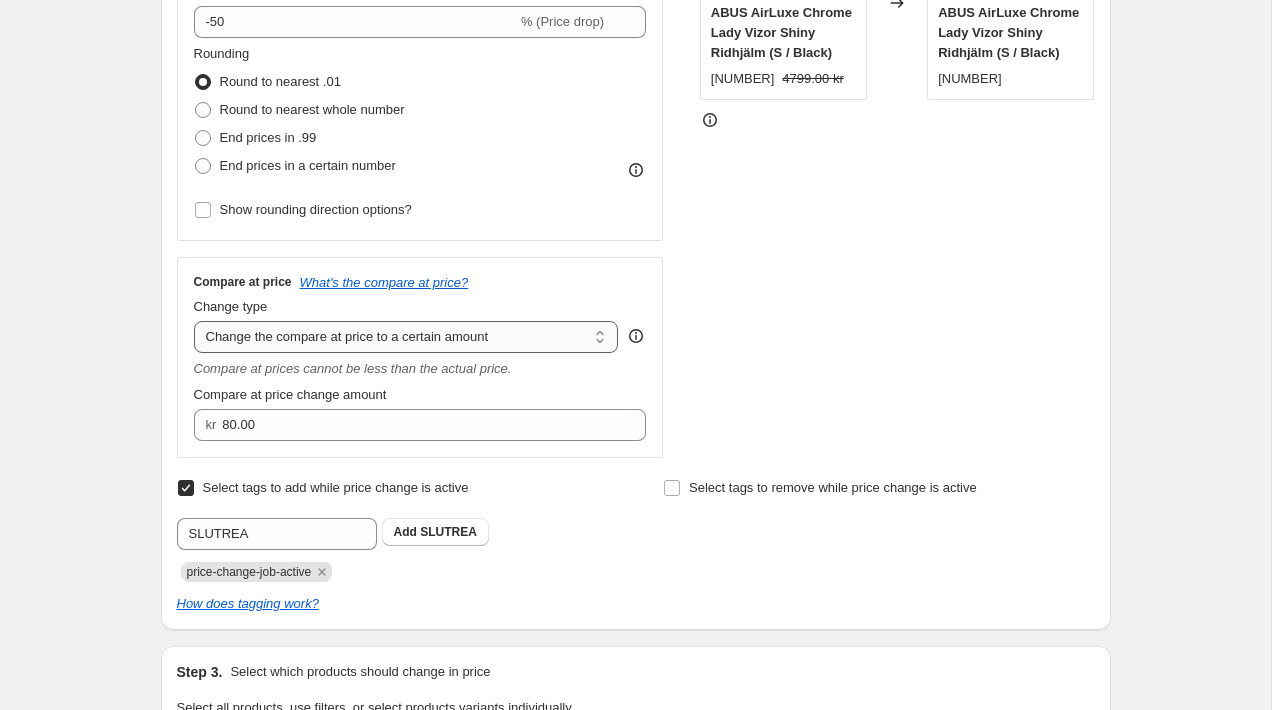 click on "Change the compare at price to the current price (sale) Change the compare at price to a certain amount Change the compare at price by a certain amount Change the compare at price by a certain percentage Change the compare at price by a certain amount relative to the actual price Change the compare at price by a certain percentage relative to the actual price Don't change the compare at price Remove the compare at price" at bounding box center (406, 337) 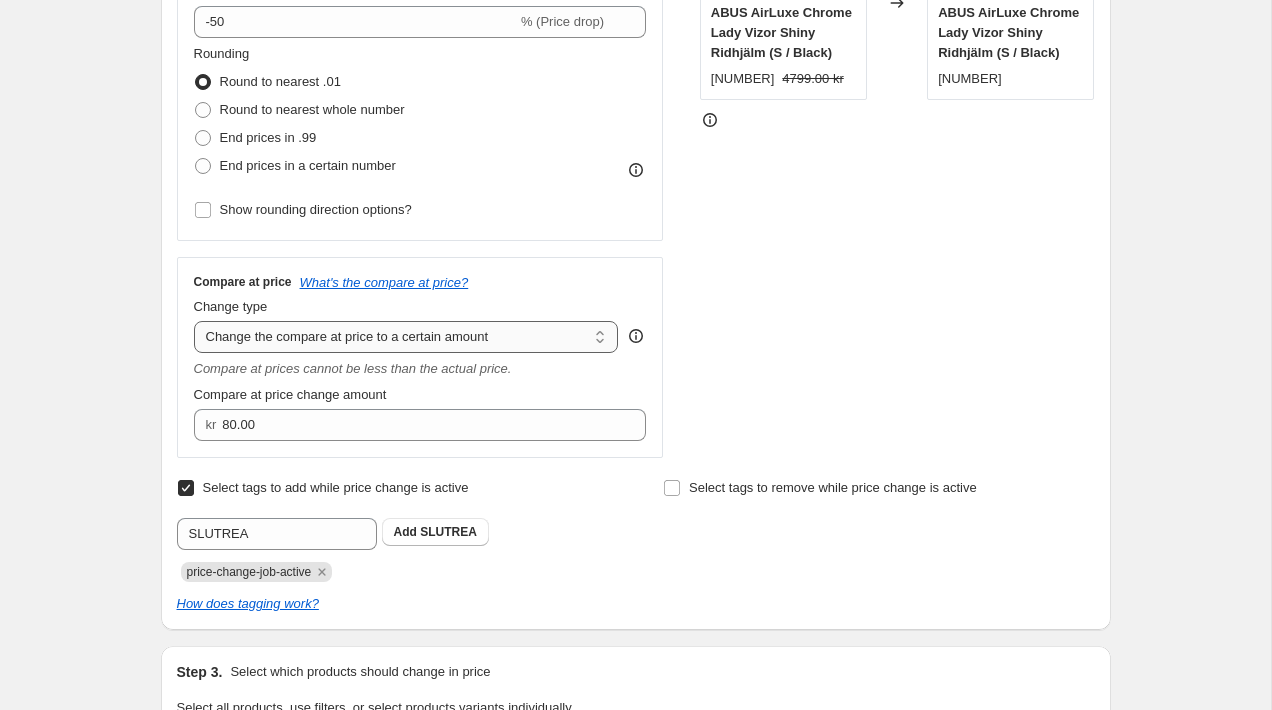 select on "percentage" 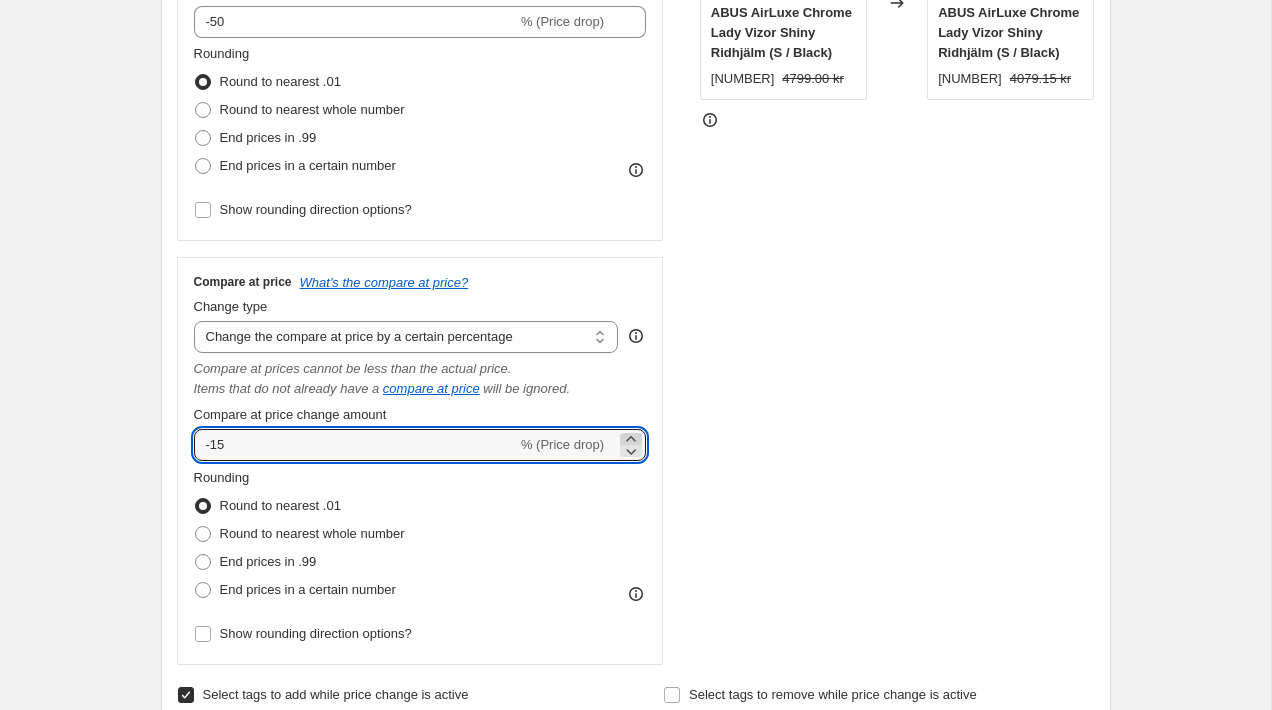 click 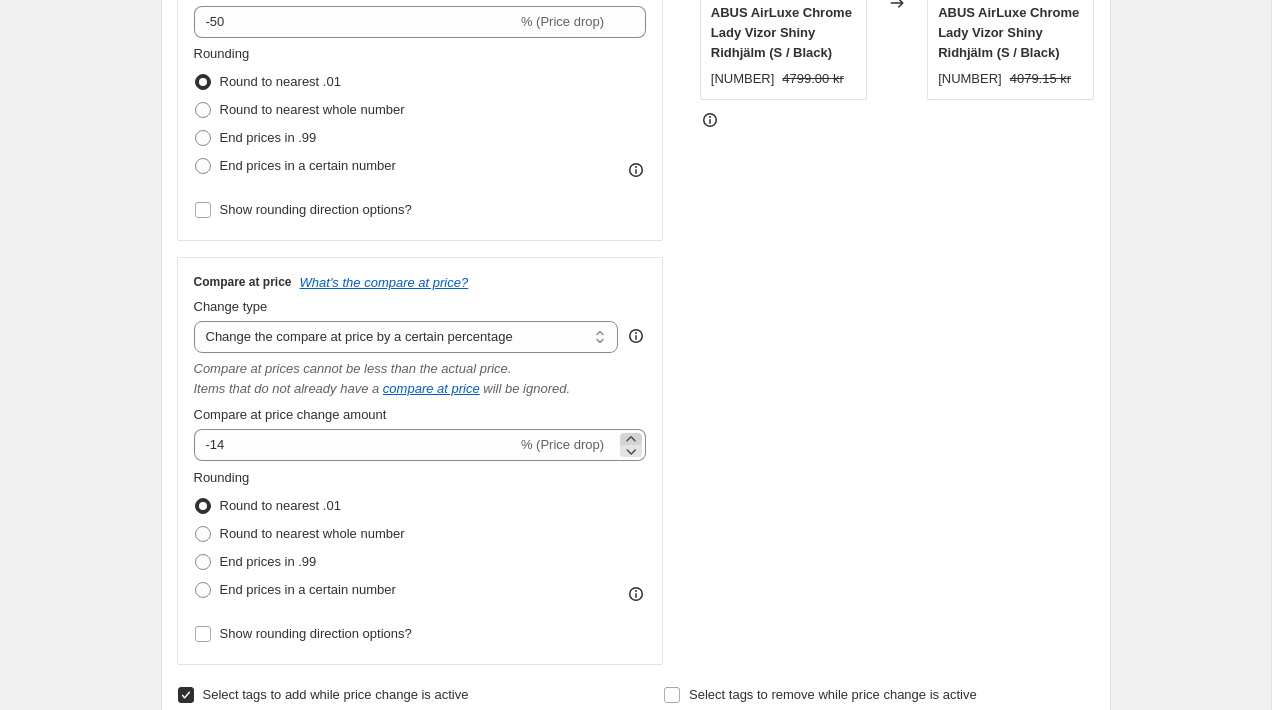 click 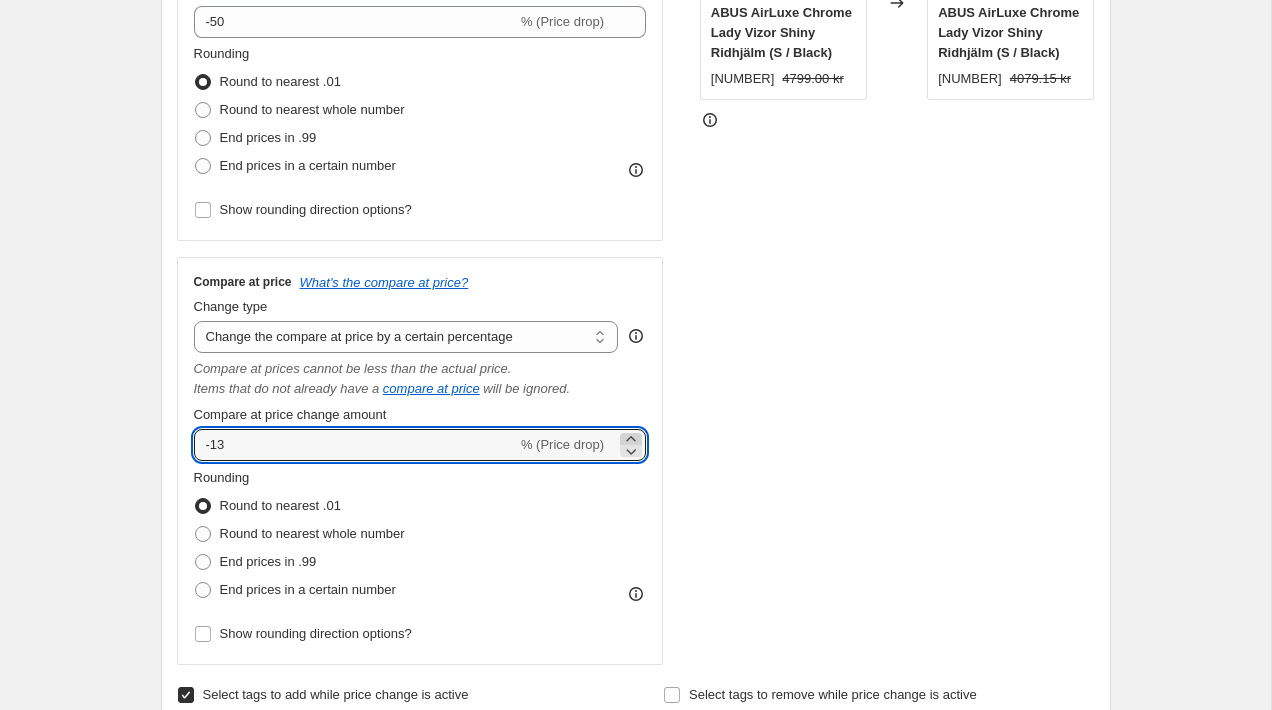 click 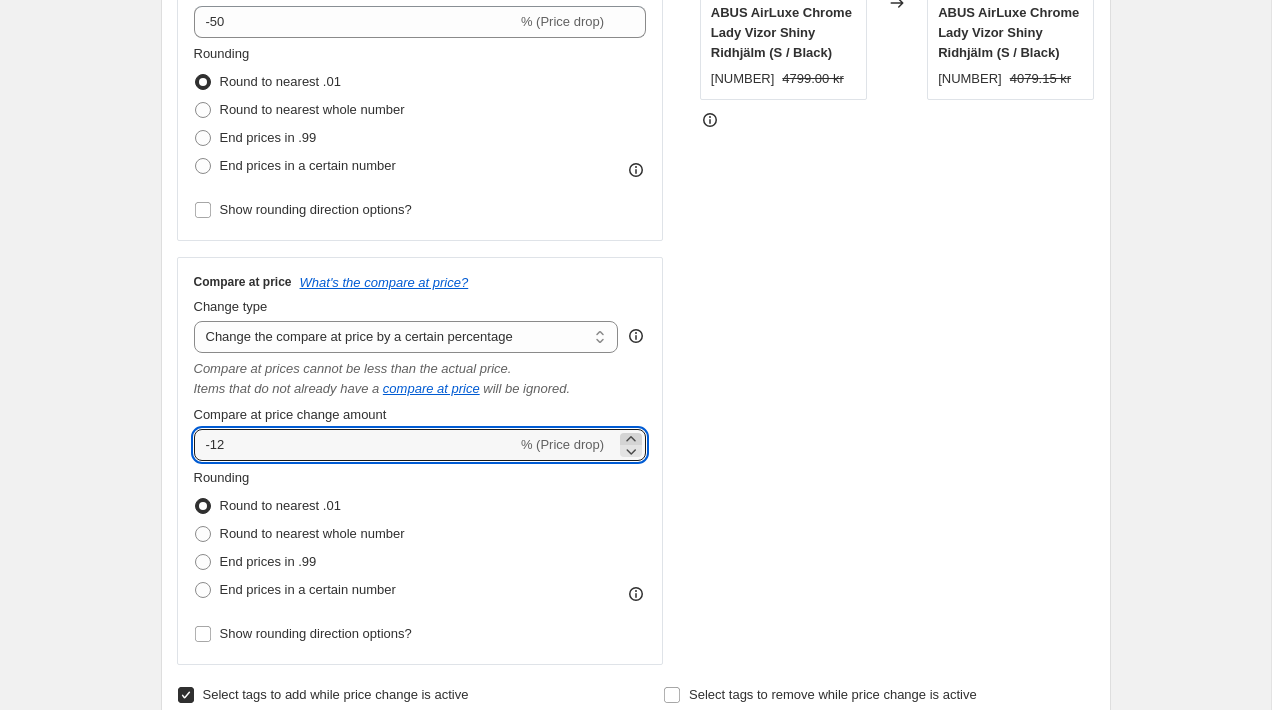 click 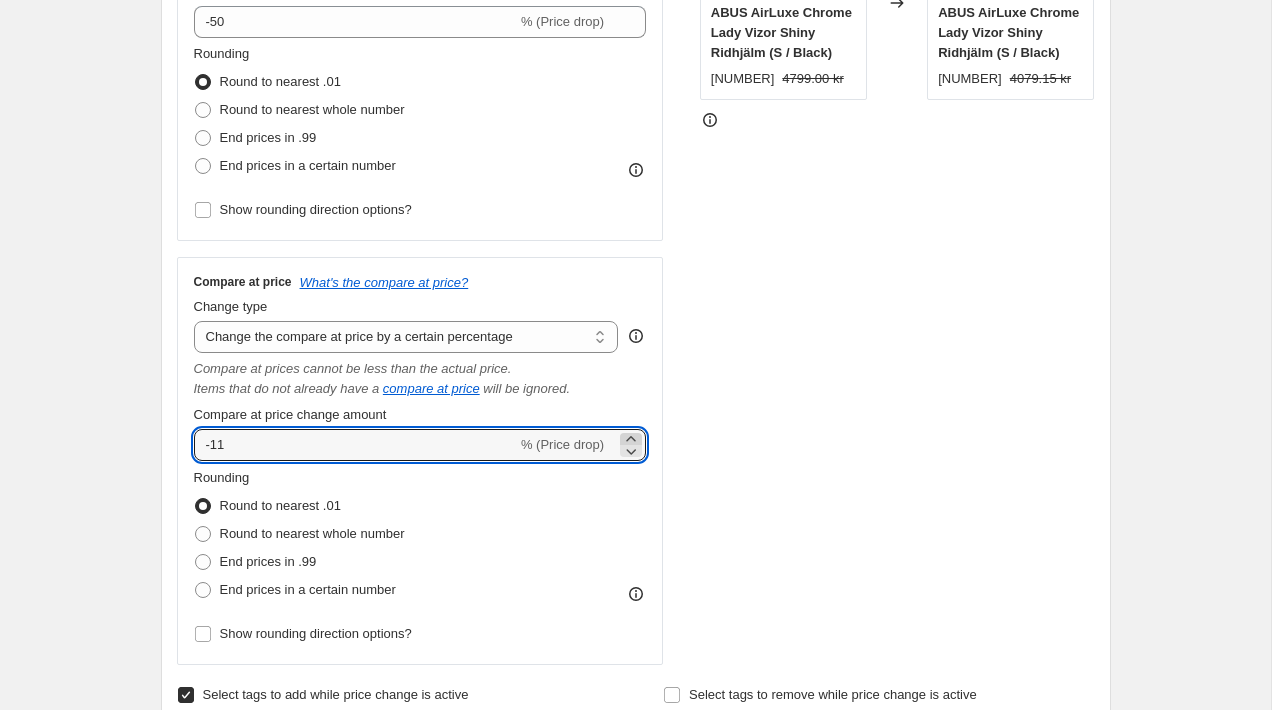 click 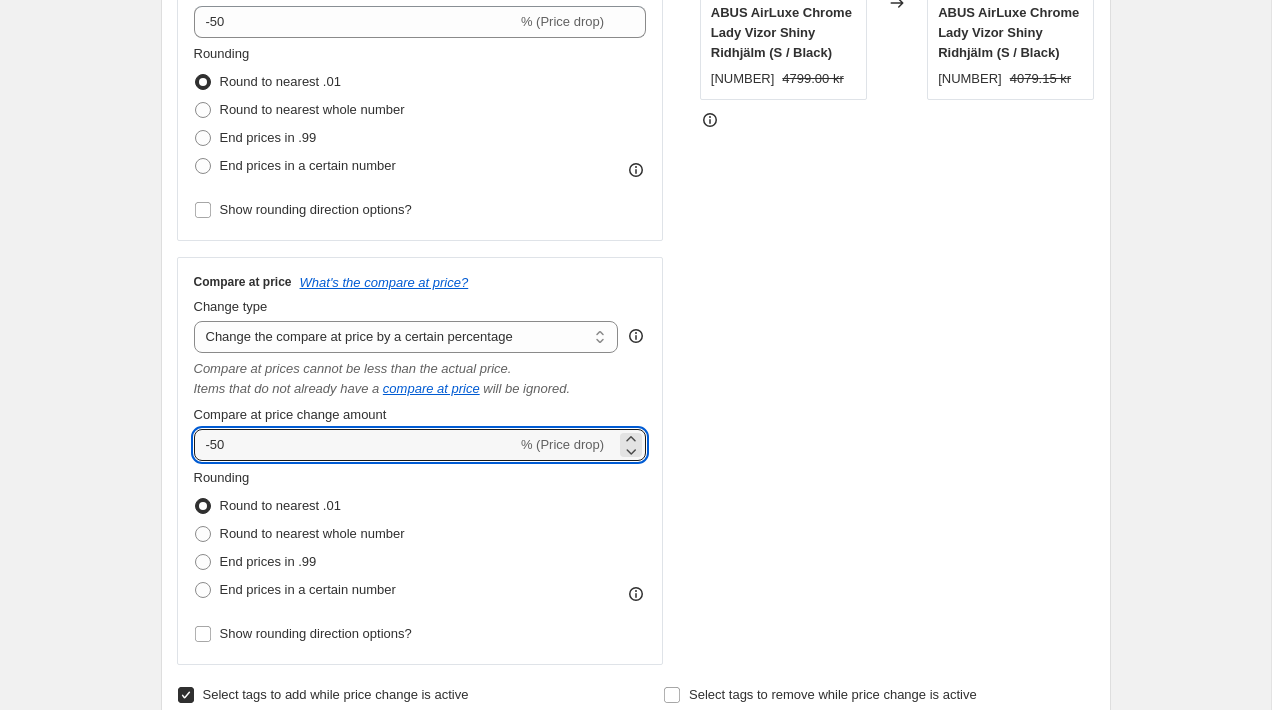 type on "-50" 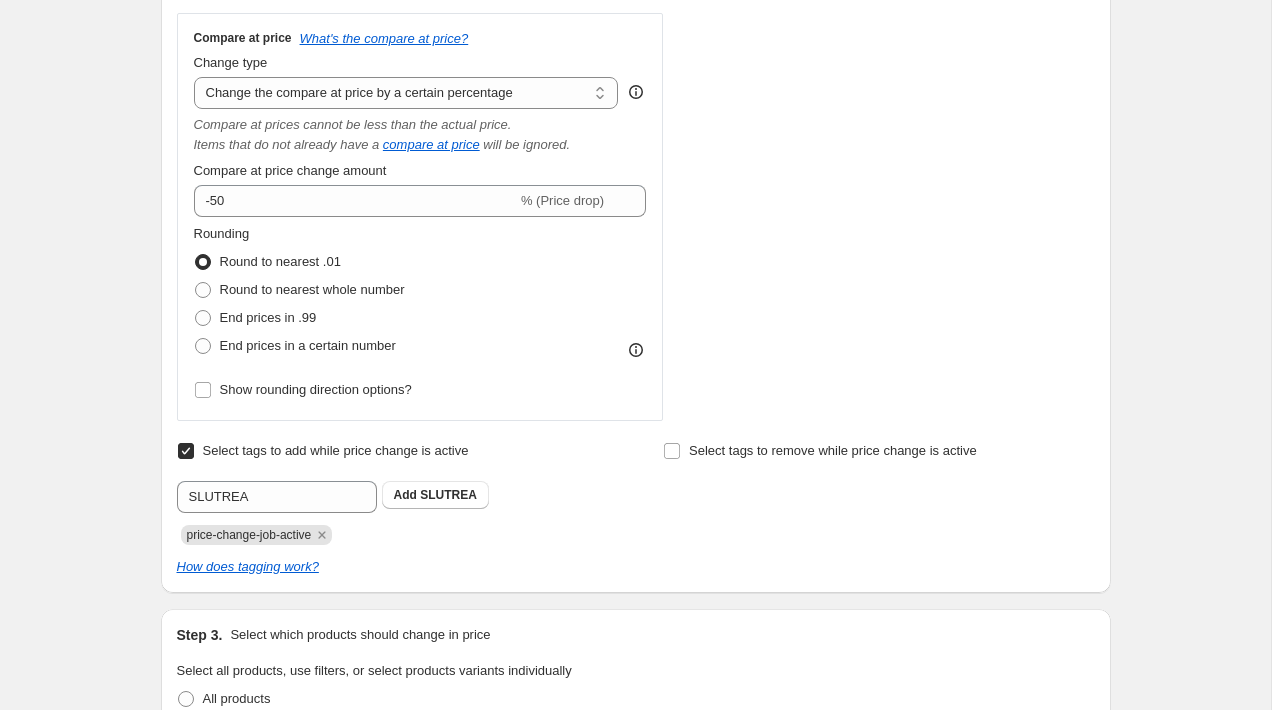 scroll, scrollTop: 661, scrollLeft: 0, axis: vertical 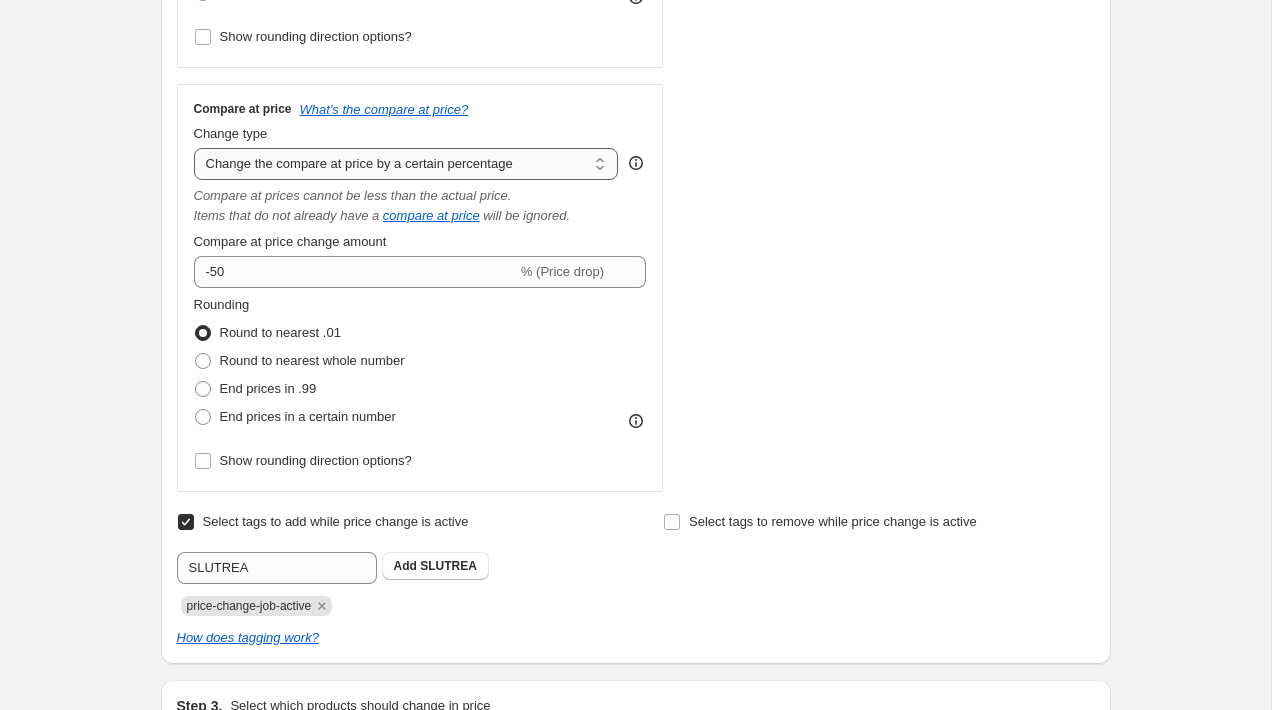 click on "Change the compare at price to the current price (sale) Change the compare at price to a certain amount Change the compare at price by a certain amount Change the compare at price by a certain percentage Change the compare at price by a certain amount relative to the actual price Change the compare at price by a certain percentage relative to the actual price Don't change the compare at price Remove the compare at price" at bounding box center [406, 164] 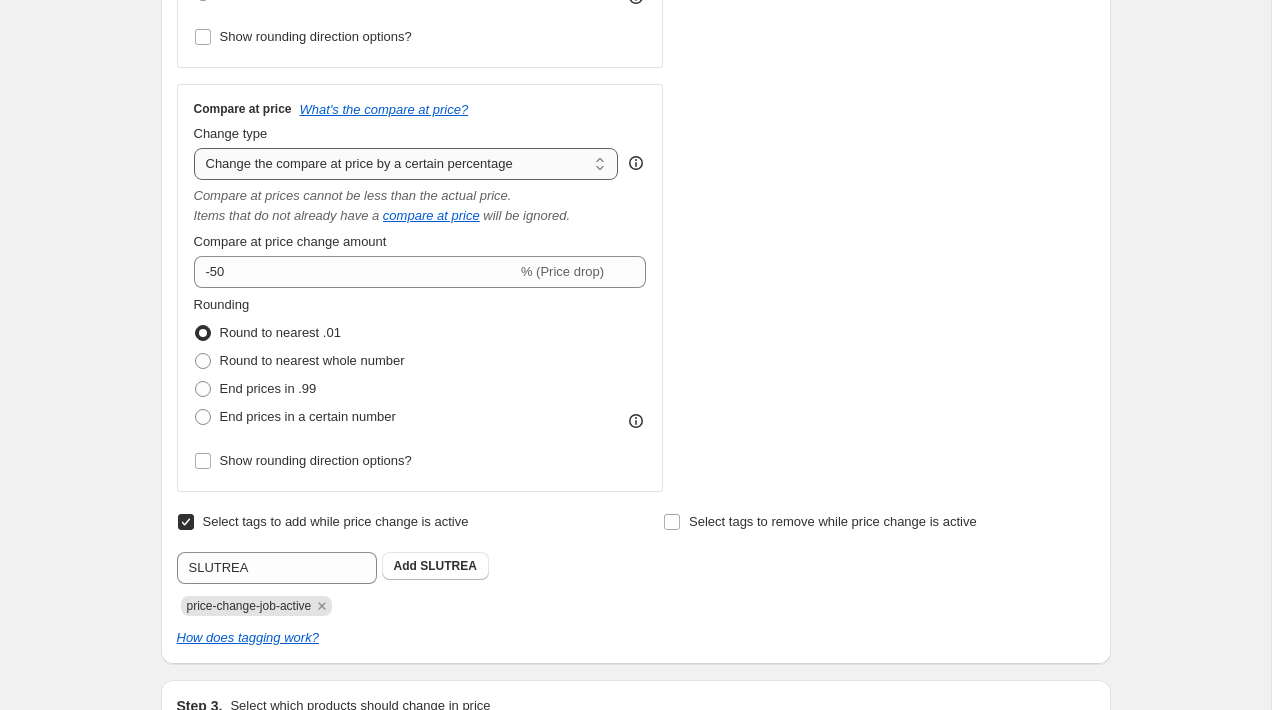 select on "bp" 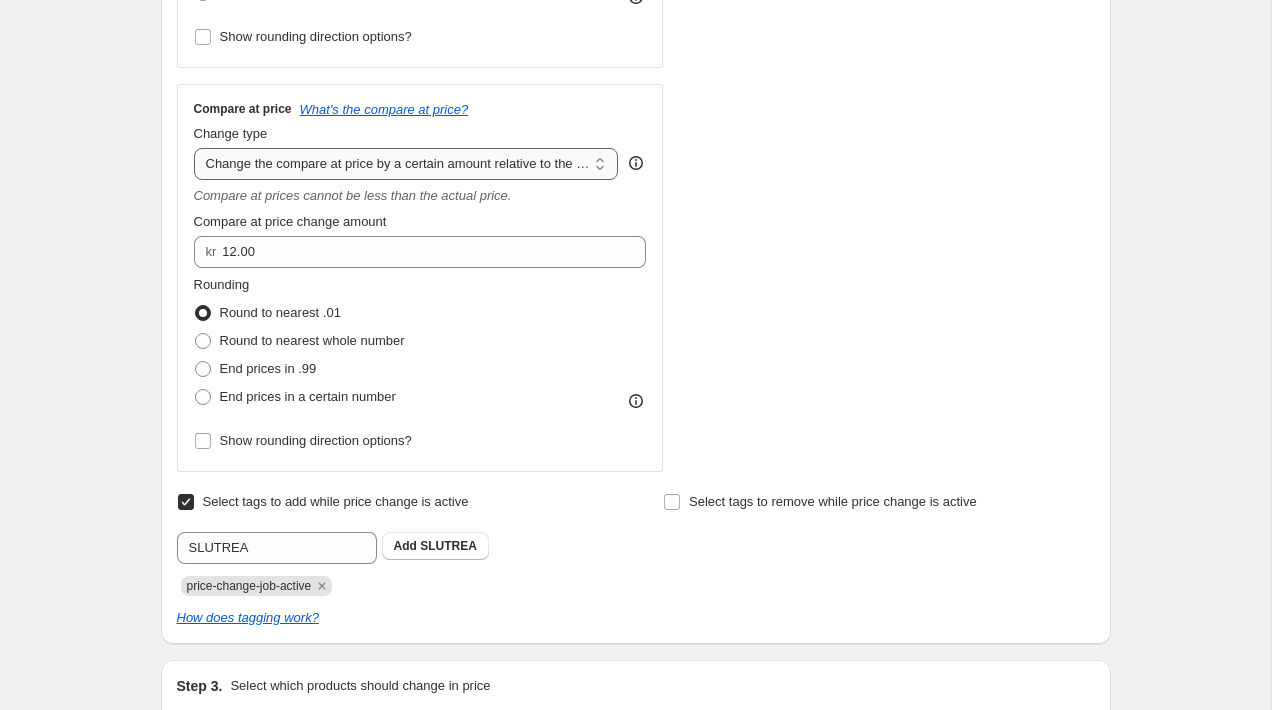 click on "Change the compare at price to the current price (sale) Change the compare at price to a certain amount Change the compare at price by a certain amount Change the compare at price by a certain percentage Change the compare at price by a certain amount relative to the actual price Change the compare at price by a certain percentage relative to the actual price Don't change the compare at price Remove the compare at price" at bounding box center (406, 164) 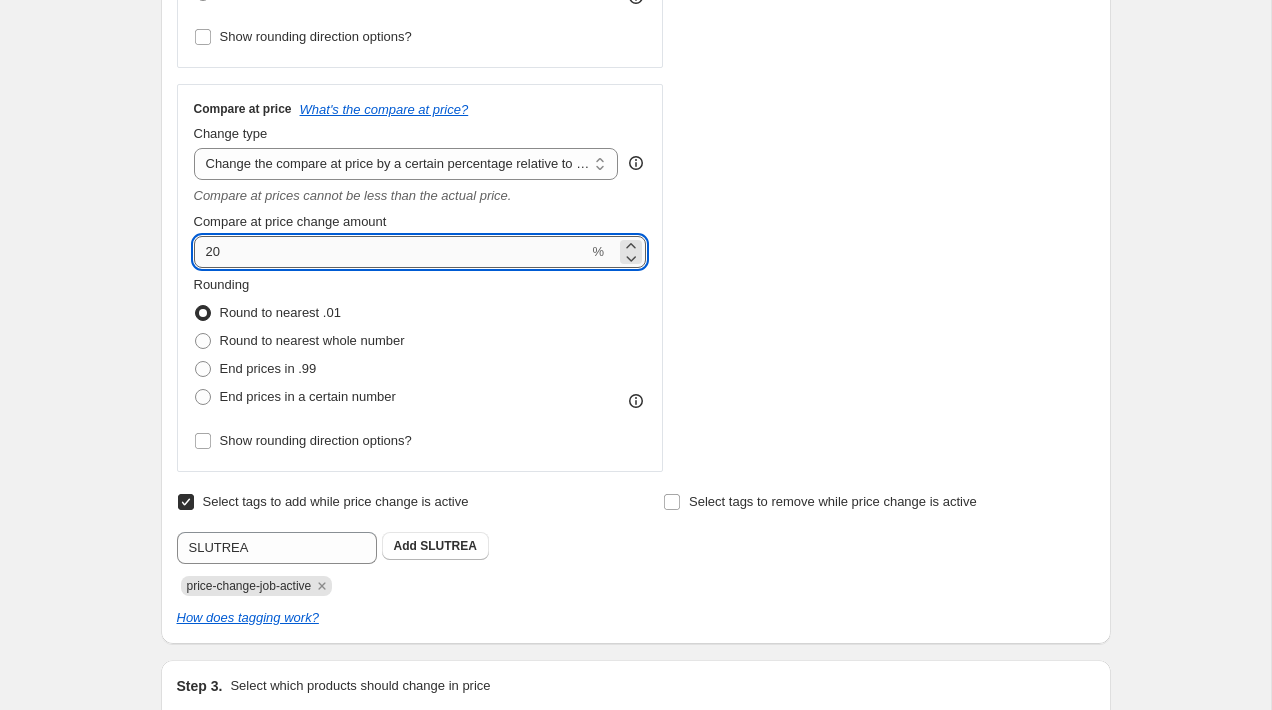 click on "20" at bounding box center [391, 252] 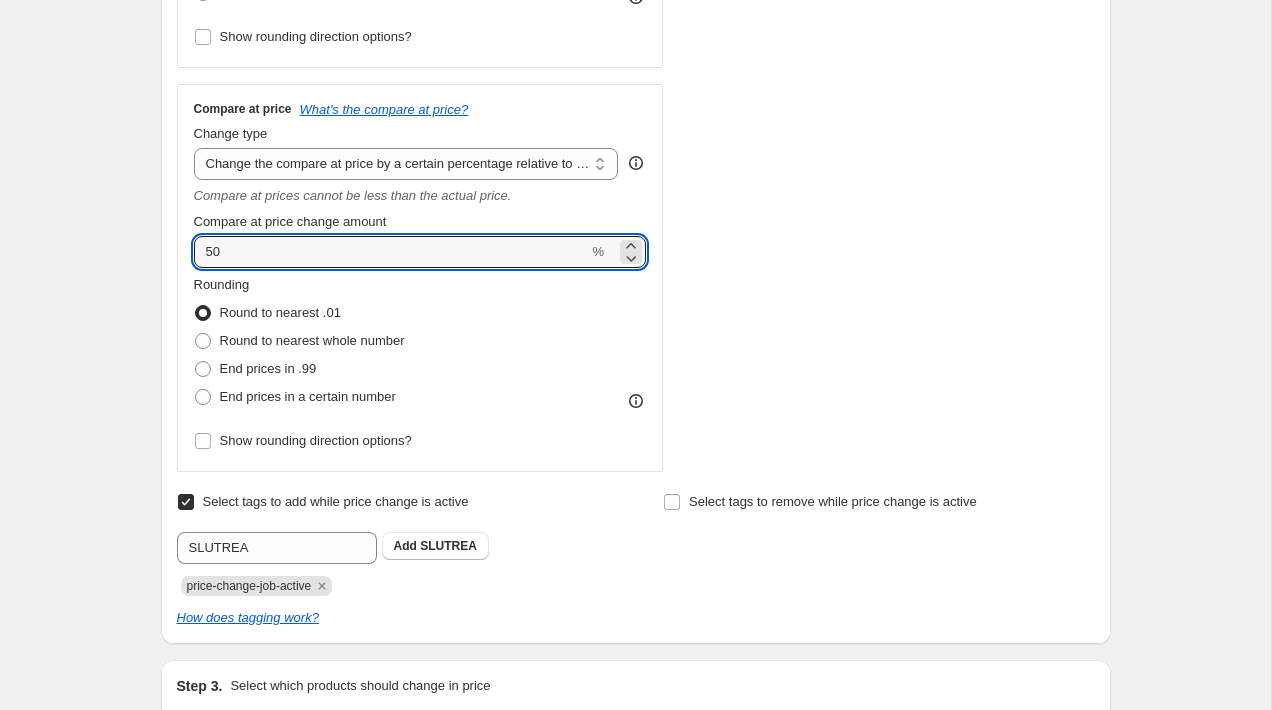 type on "50" 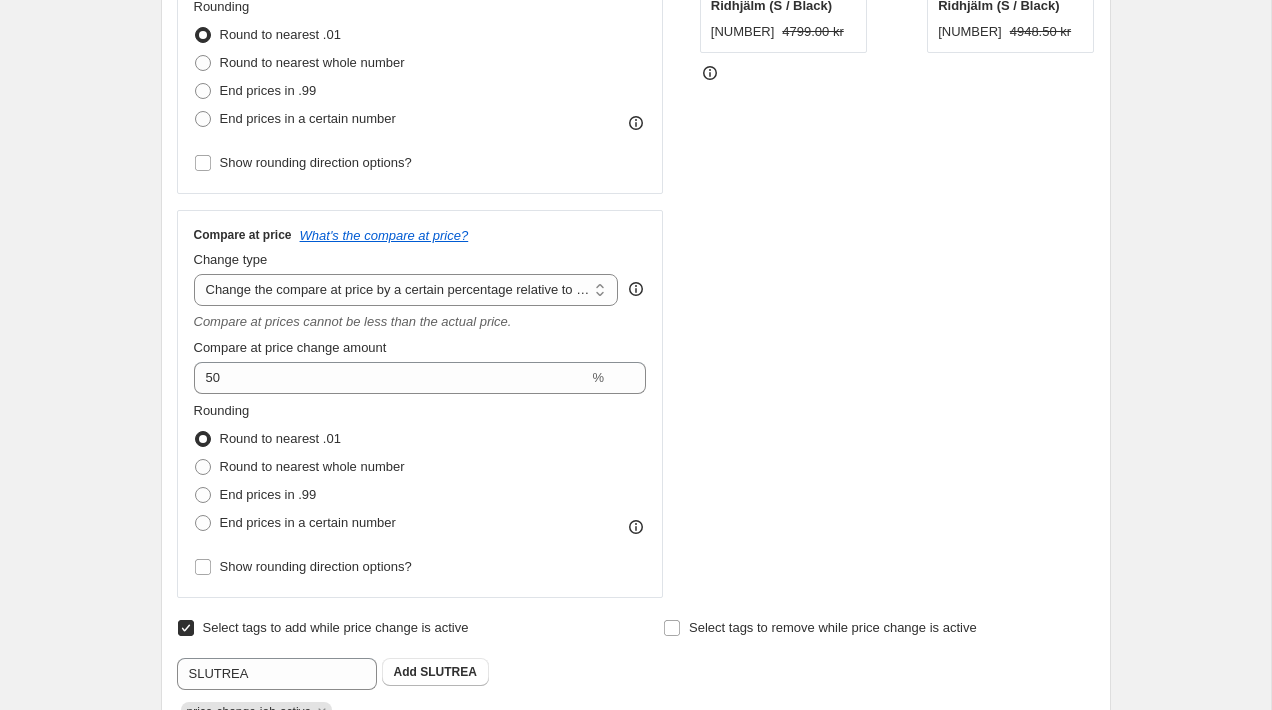 scroll, scrollTop: 553, scrollLeft: 0, axis: vertical 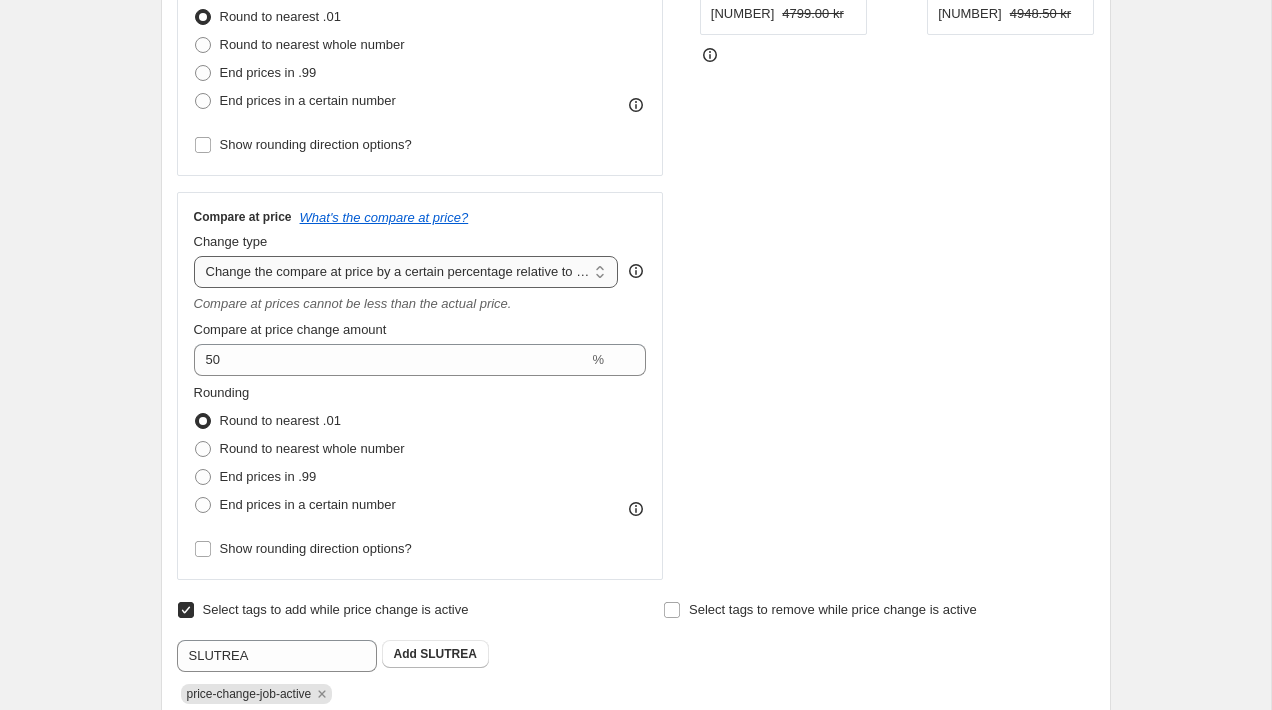 click on "Change the compare at price to the current price (sale) Change the compare at price to a certain amount Change the compare at price by a certain amount Change the compare at price by a certain percentage Change the compare at price by a certain amount relative to the actual price Change the compare at price by a certain percentage relative to the actual price Don't change the compare at price Remove the compare at price" at bounding box center (406, 272) 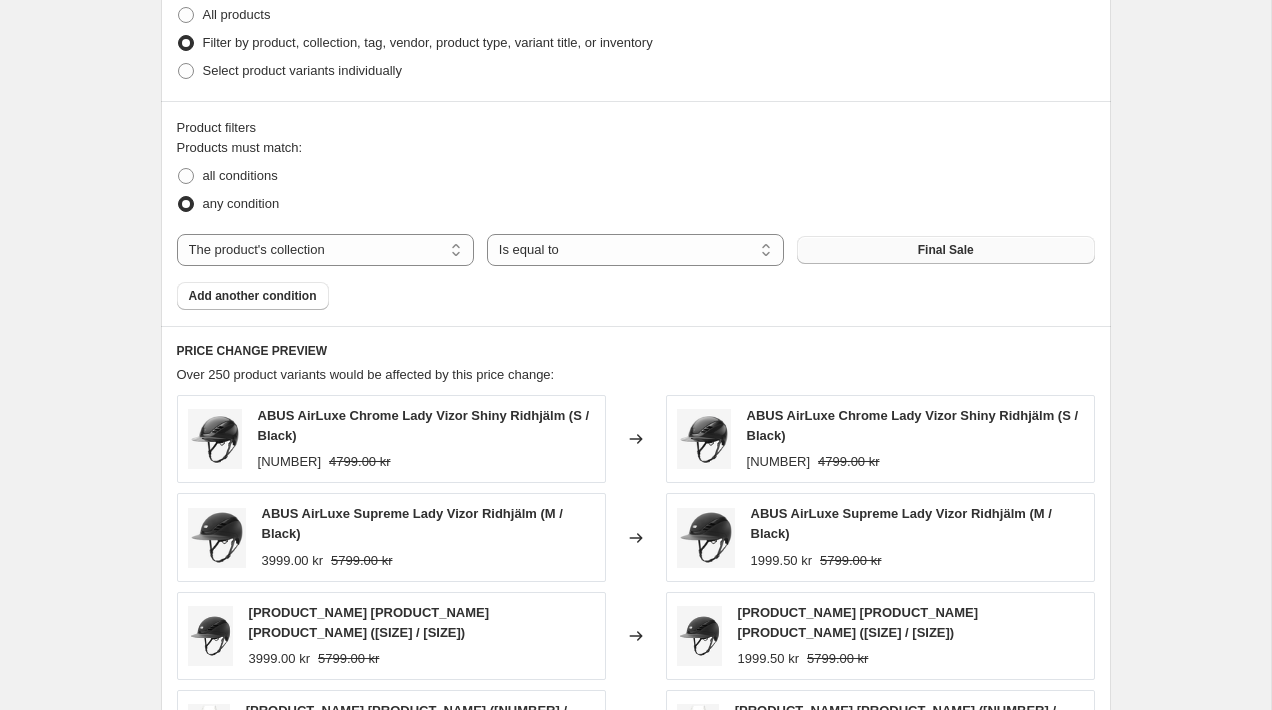 scroll, scrollTop: 1123, scrollLeft: 0, axis: vertical 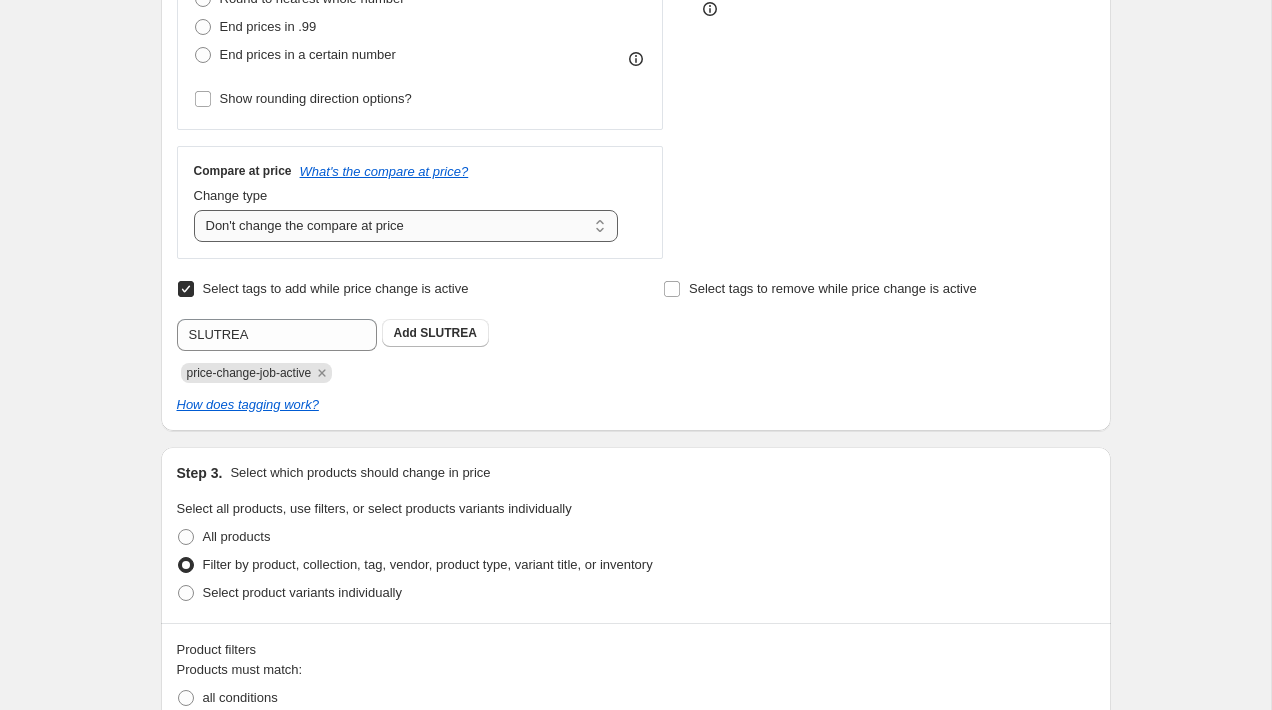 click on "Change the compare at price to the current price (sale) Change the compare at price to a certain amount Change the compare at price by a certain amount Change the compare at price by a certain percentage Change the compare at price by a certain amount relative to the actual price Change the compare at price by a certain percentage relative to the actual price Don't change the compare at price Remove the compare at price" at bounding box center (406, 226) 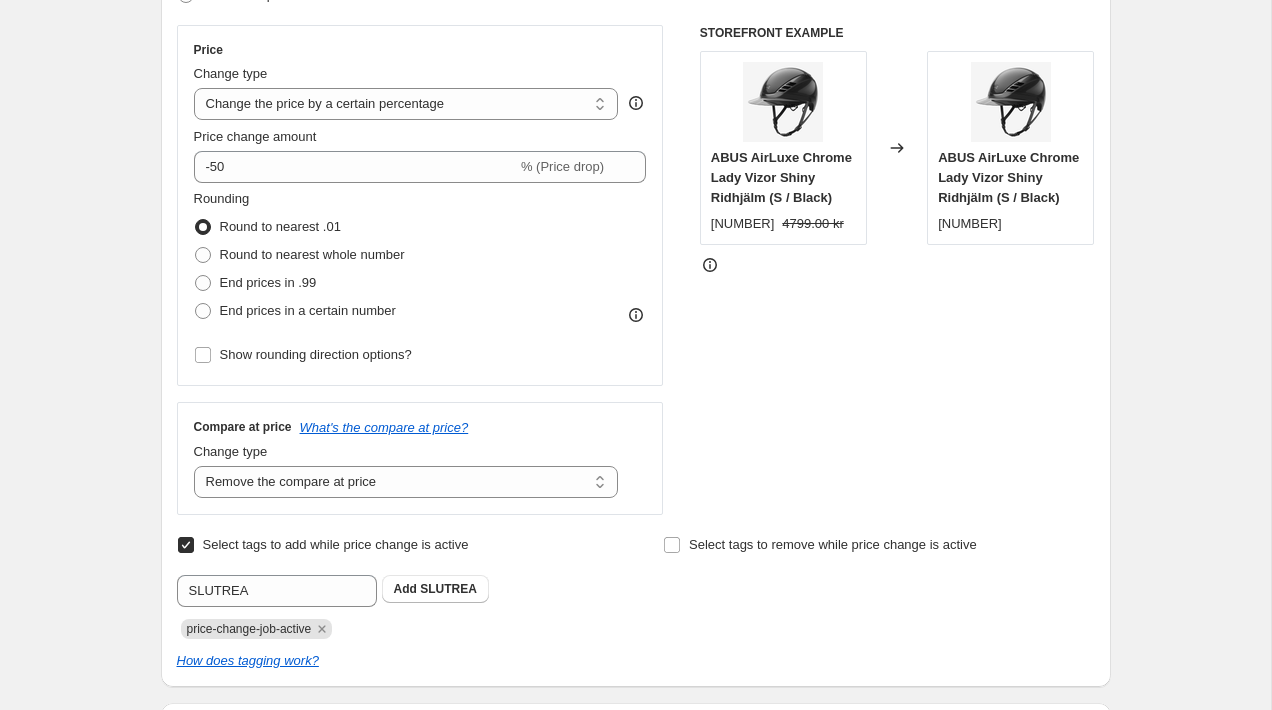 scroll, scrollTop: 357, scrollLeft: 0, axis: vertical 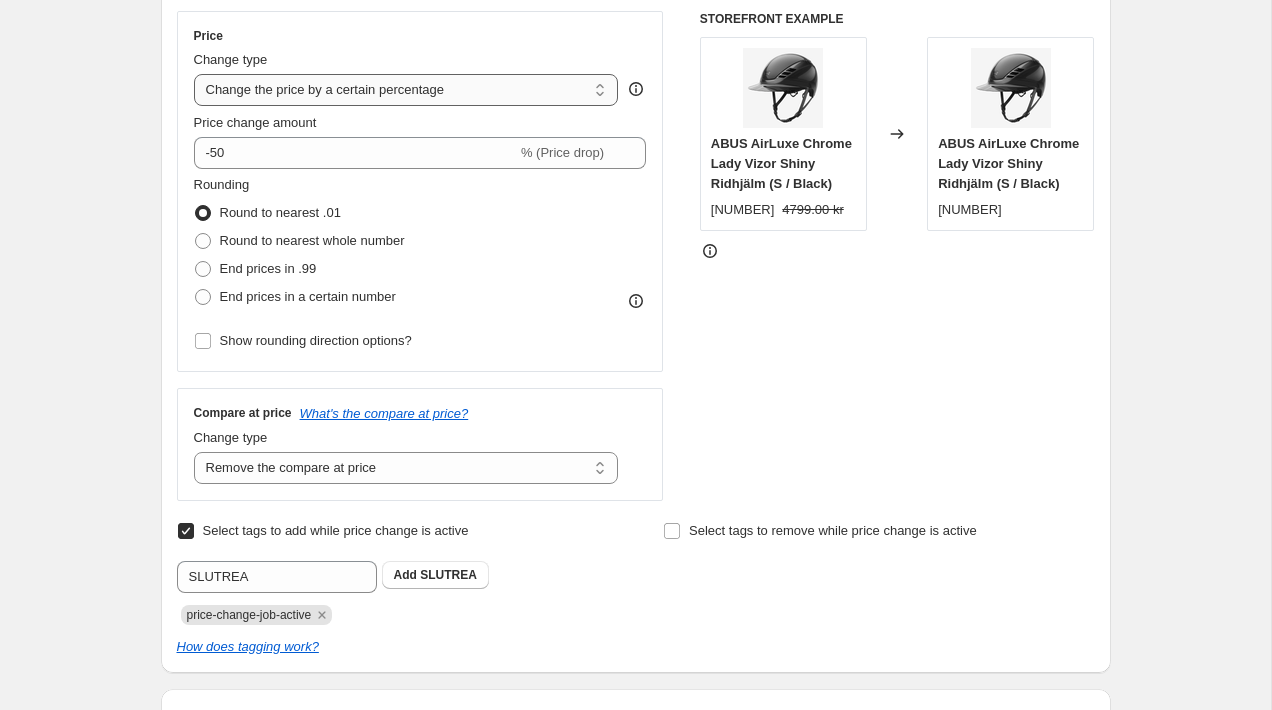 click on "Change the price to a certain amount Change the price by a certain amount Change the price by a certain percentage Change the price to the current compare at price (price before sale) Change the price by a certain amount relative to the compare at price Change the price by a certain percentage relative to the compare at price Don't change the price Change the price by a certain percentage relative to the cost per item Change price to certain cost margin" at bounding box center (406, 90) 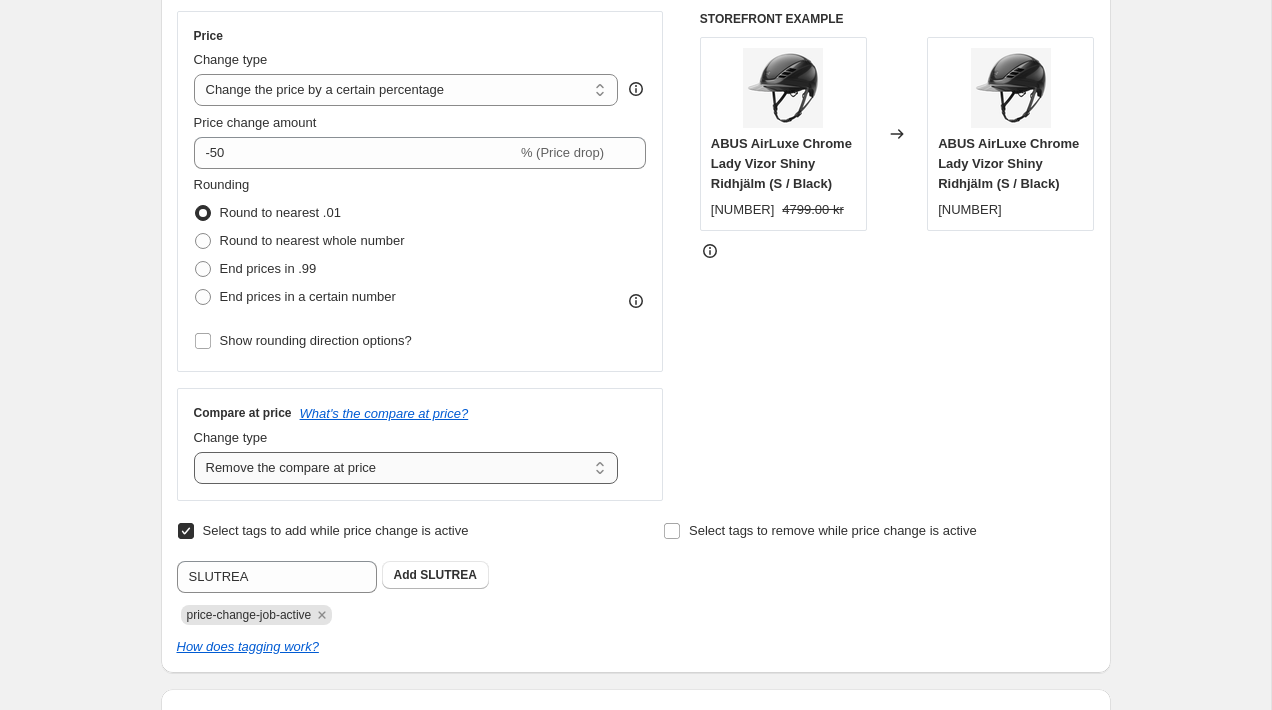click on "Change the compare at price to the current price (sale) Change the compare at price to a certain amount Change the compare at price by a certain amount Change the compare at price by a certain percentage Change the compare at price by a certain amount relative to the actual price Change the compare at price by a certain percentage relative to the actual price Don't change the compare at price Remove the compare at price" at bounding box center (406, 468) 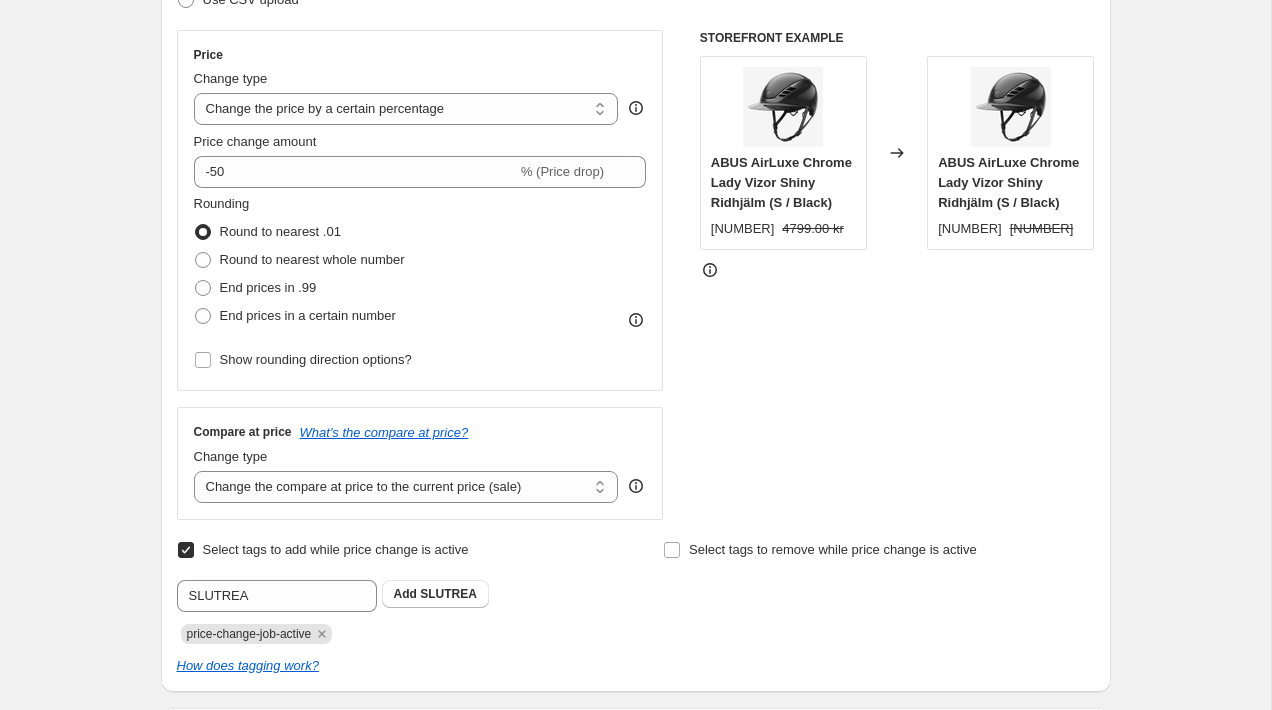 scroll, scrollTop: 275, scrollLeft: 0, axis: vertical 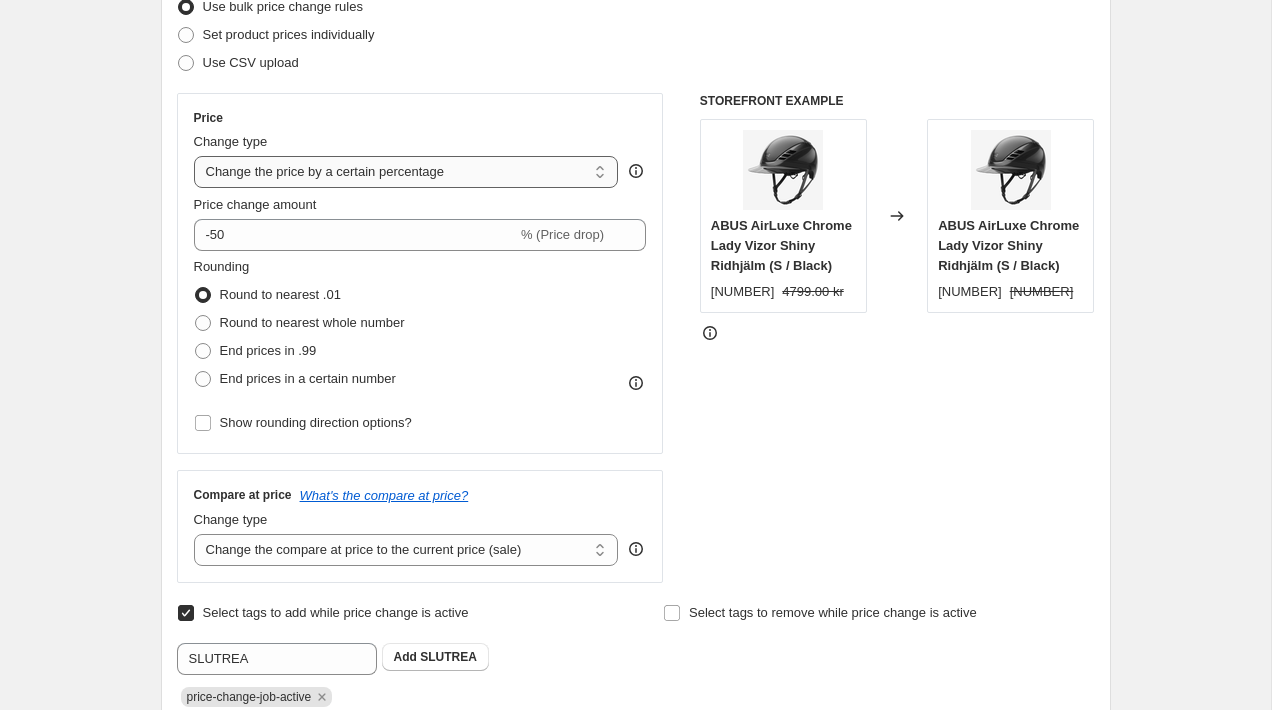 click on "Change the price to a certain amount Change the price by a certain amount Change the price by a certain percentage Change the price to the current compare at price (price before sale) Change the price by a certain amount relative to the compare at price Change the price by a certain percentage relative to the compare at price Don't change the price Change the price by a certain percentage relative to the cost per item Change price to certain cost margin" at bounding box center (406, 172) 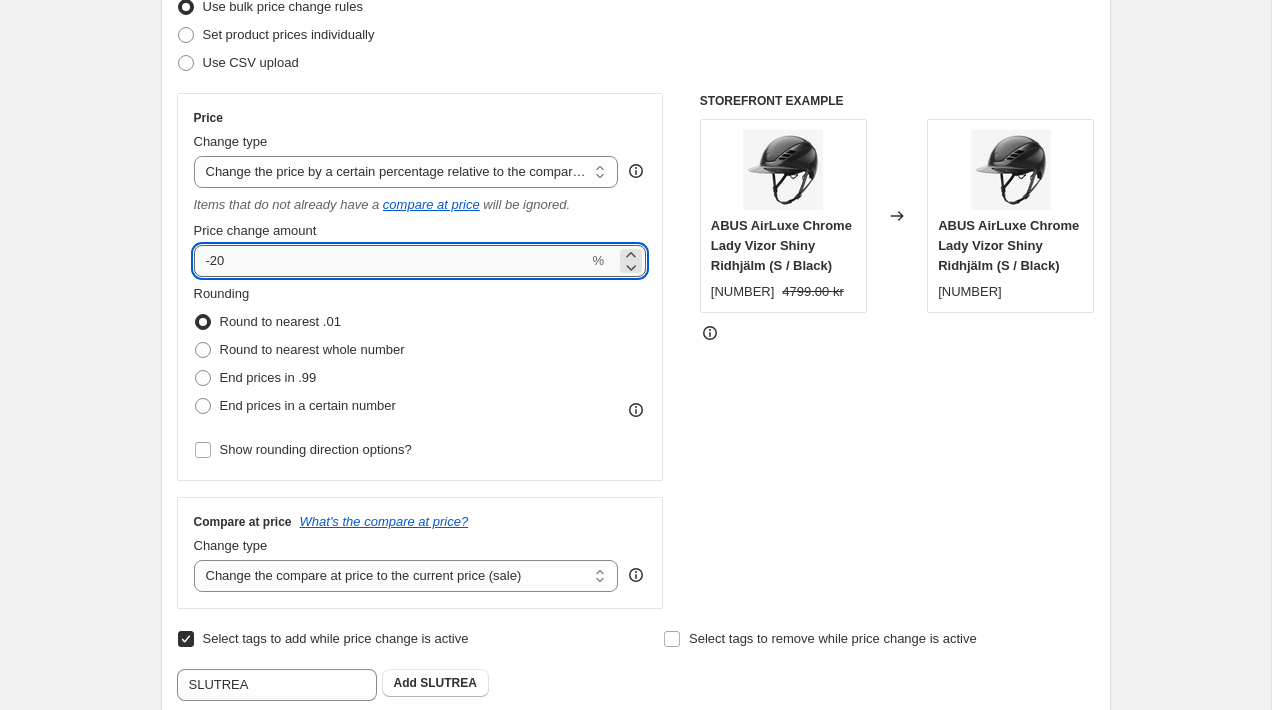 click on "-20" at bounding box center (391, 261) 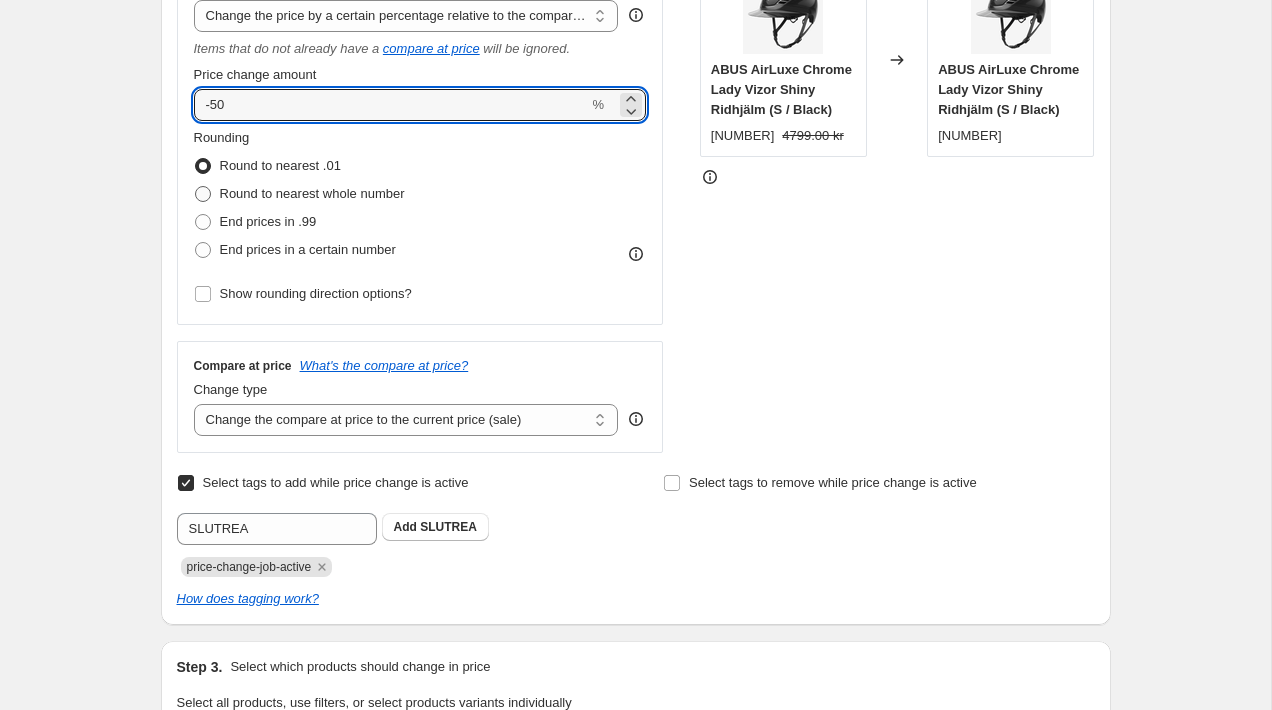 scroll, scrollTop: 429, scrollLeft: 0, axis: vertical 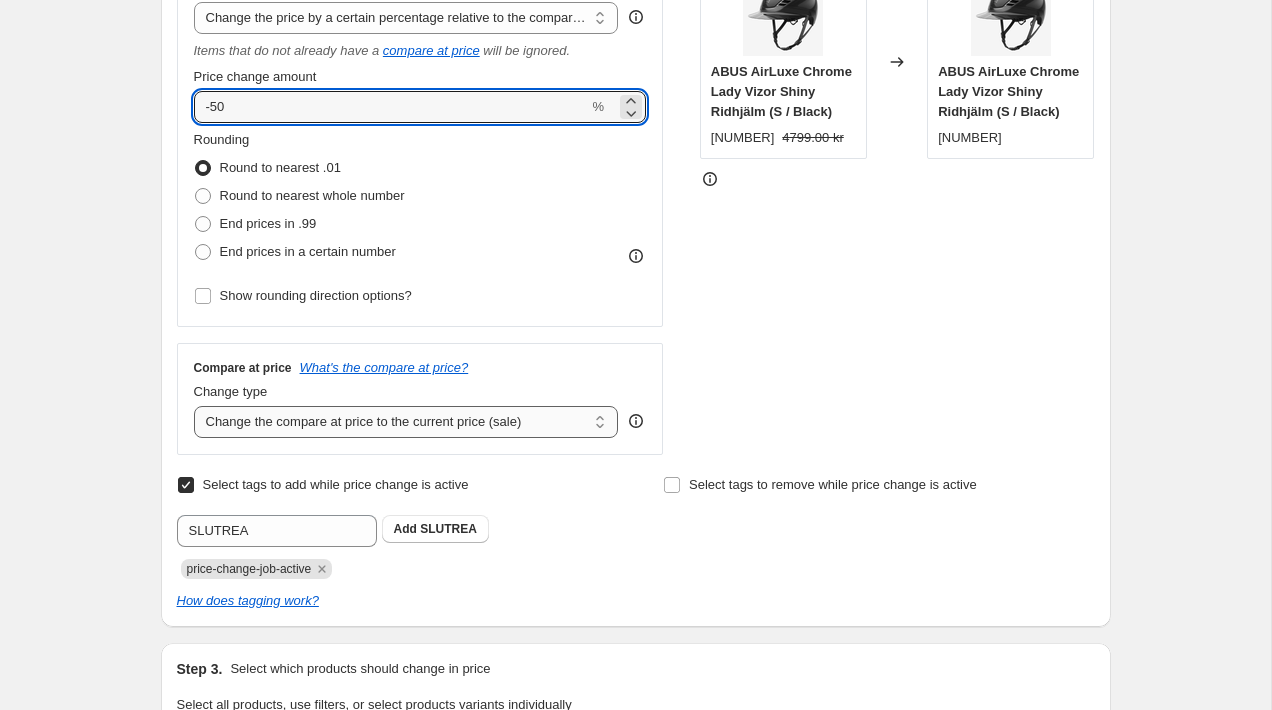 type on "-50" 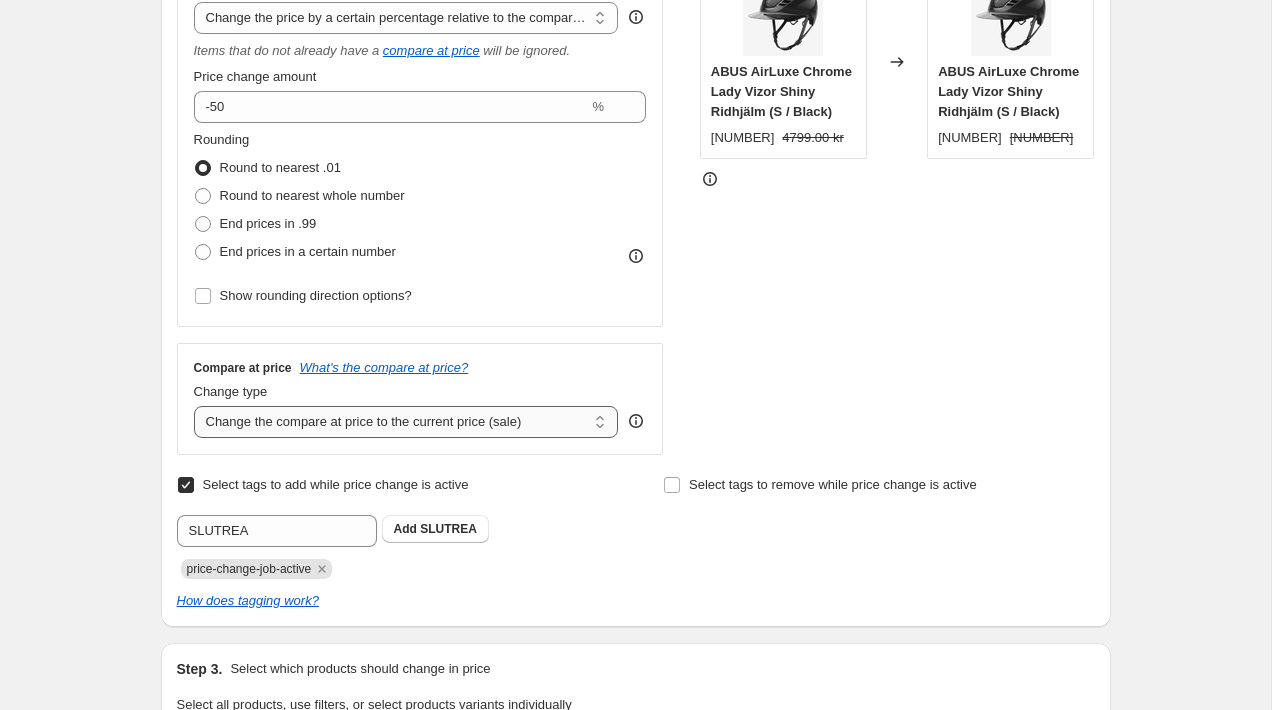 select on "no_change" 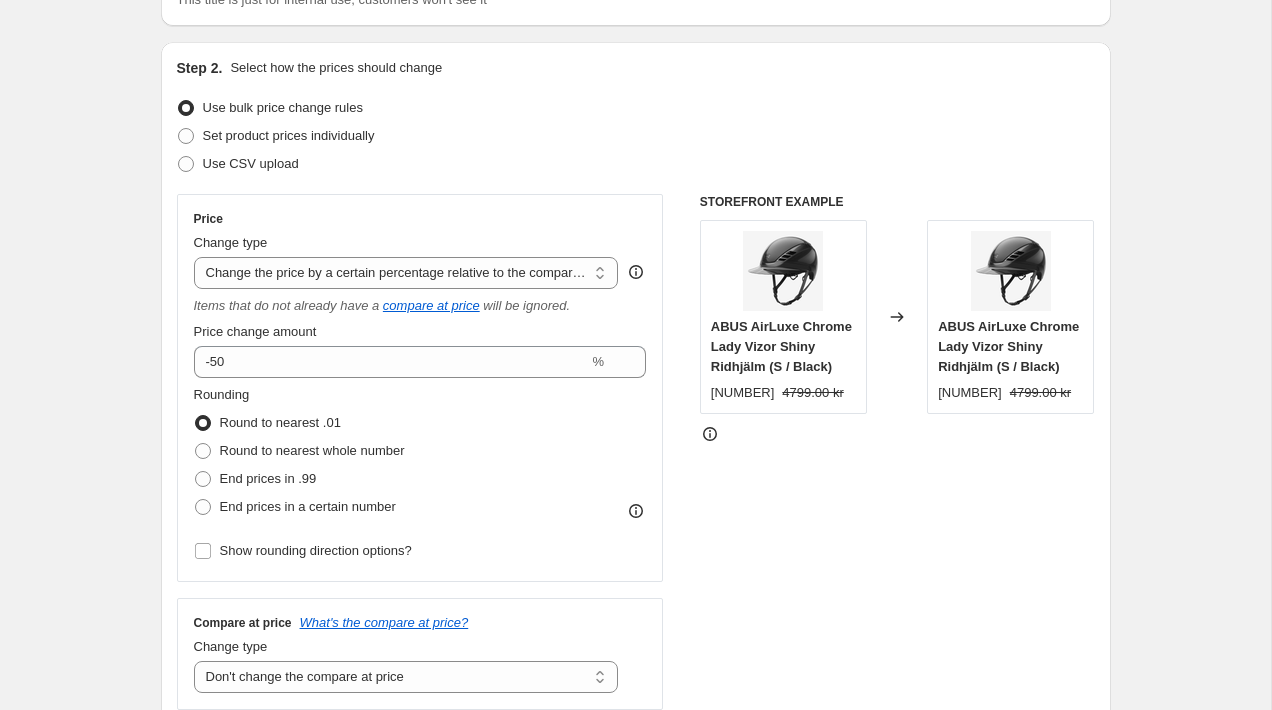 scroll, scrollTop: 167, scrollLeft: 0, axis: vertical 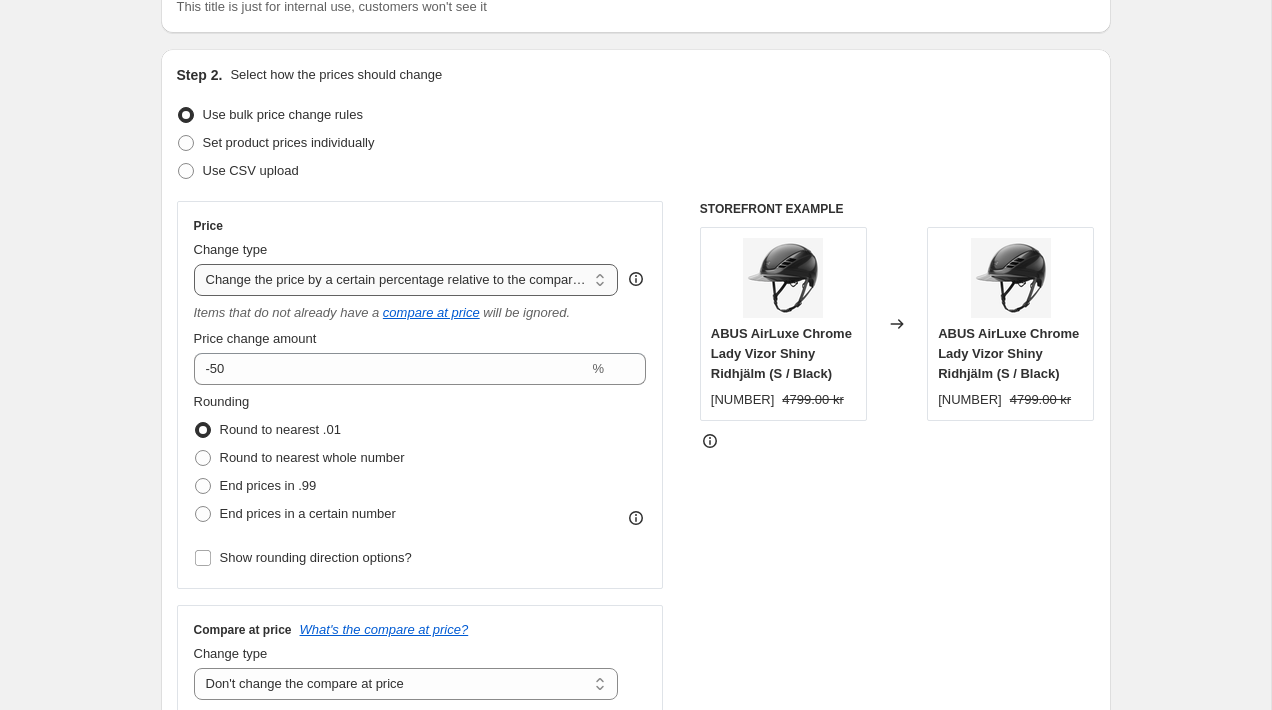 click on "Change the price to a certain amount Change the price by a certain amount Change the price by a certain percentage Change the price to the current compare at price (price before sale) Change the price by a certain amount relative to the compare at price Change the price by a certain percentage relative to the compare at price Don't change the price Change the price by a certain percentage relative to the cost per item Change price to certain cost margin" at bounding box center [406, 280] 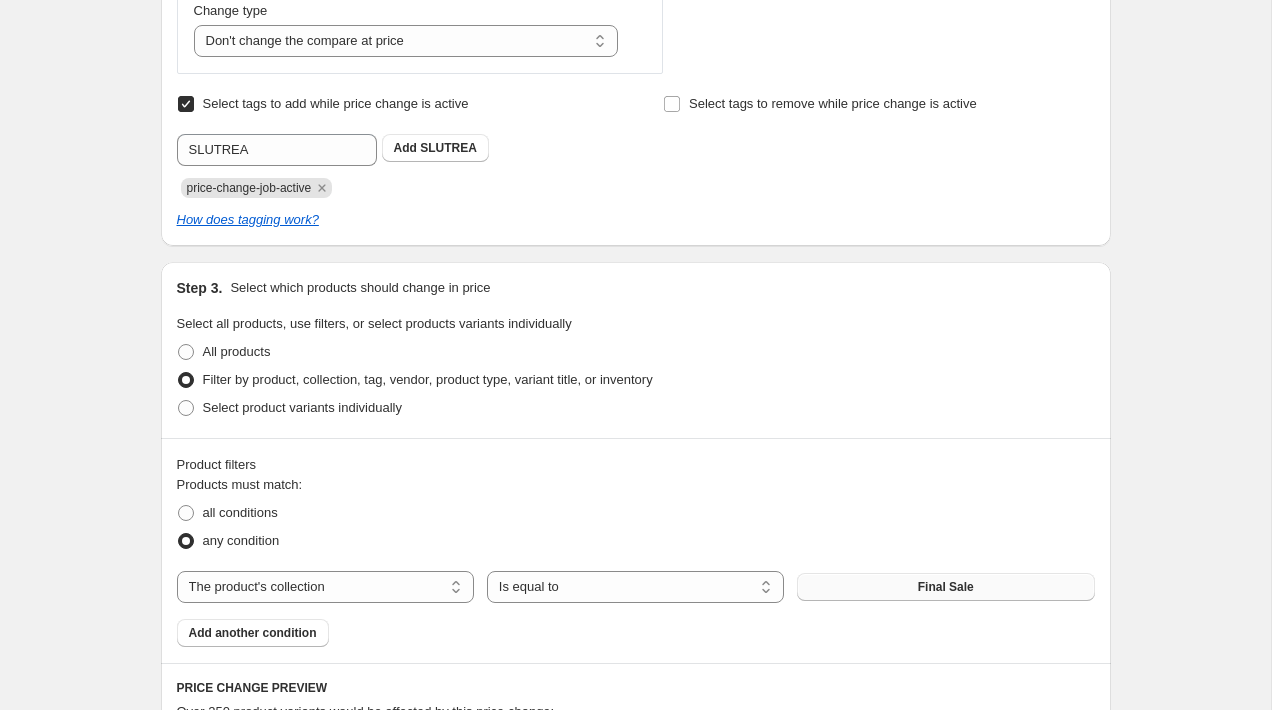 scroll, scrollTop: 812, scrollLeft: 0, axis: vertical 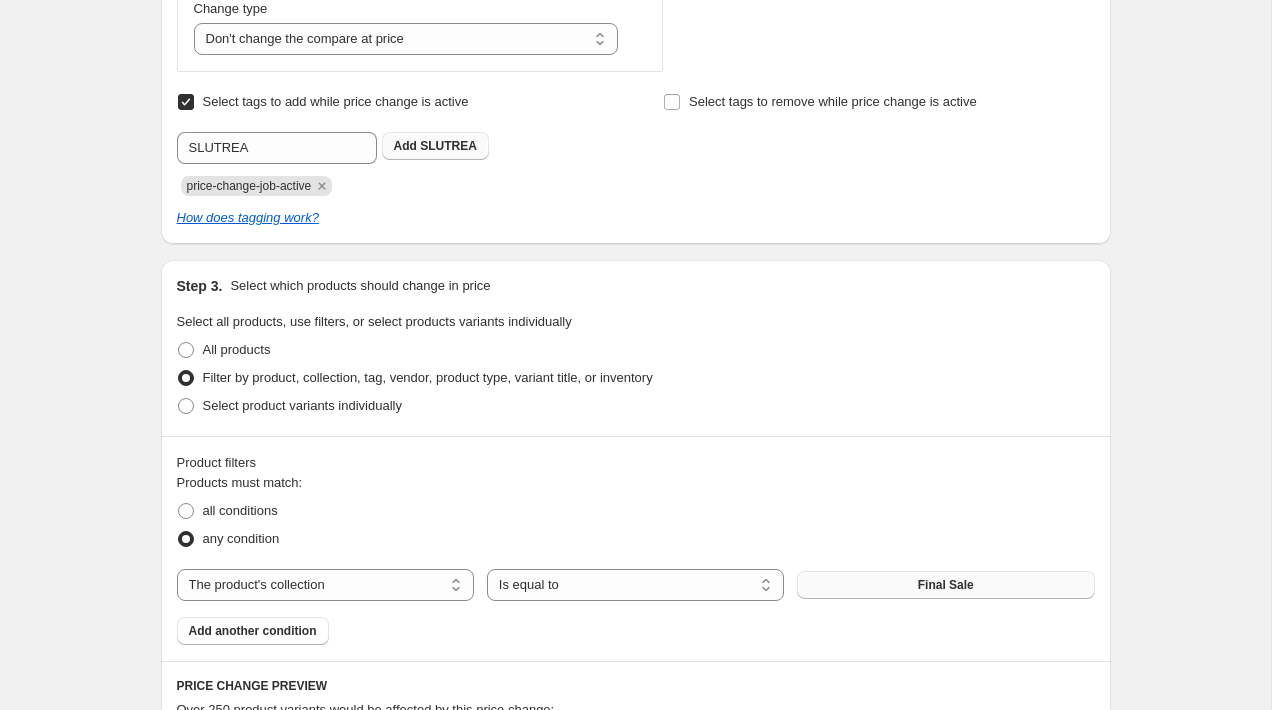 click on "SLUTREA" at bounding box center [448, 146] 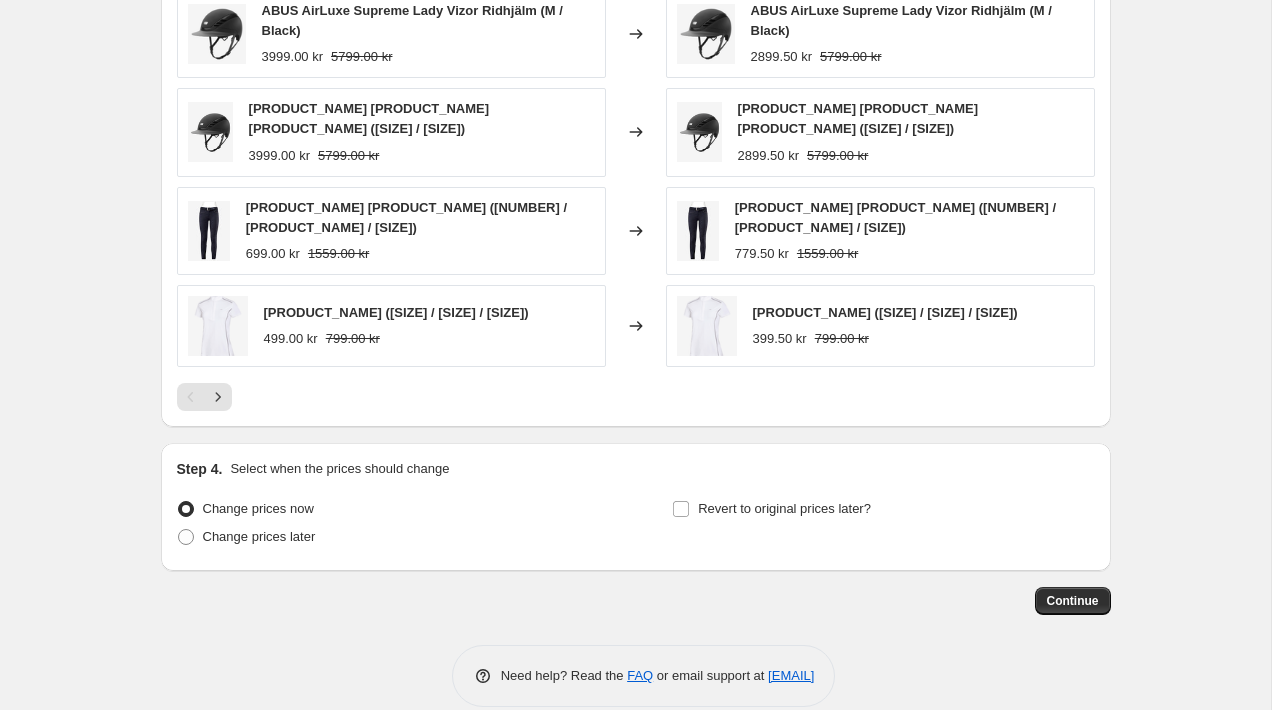 scroll, scrollTop: 1671, scrollLeft: 0, axis: vertical 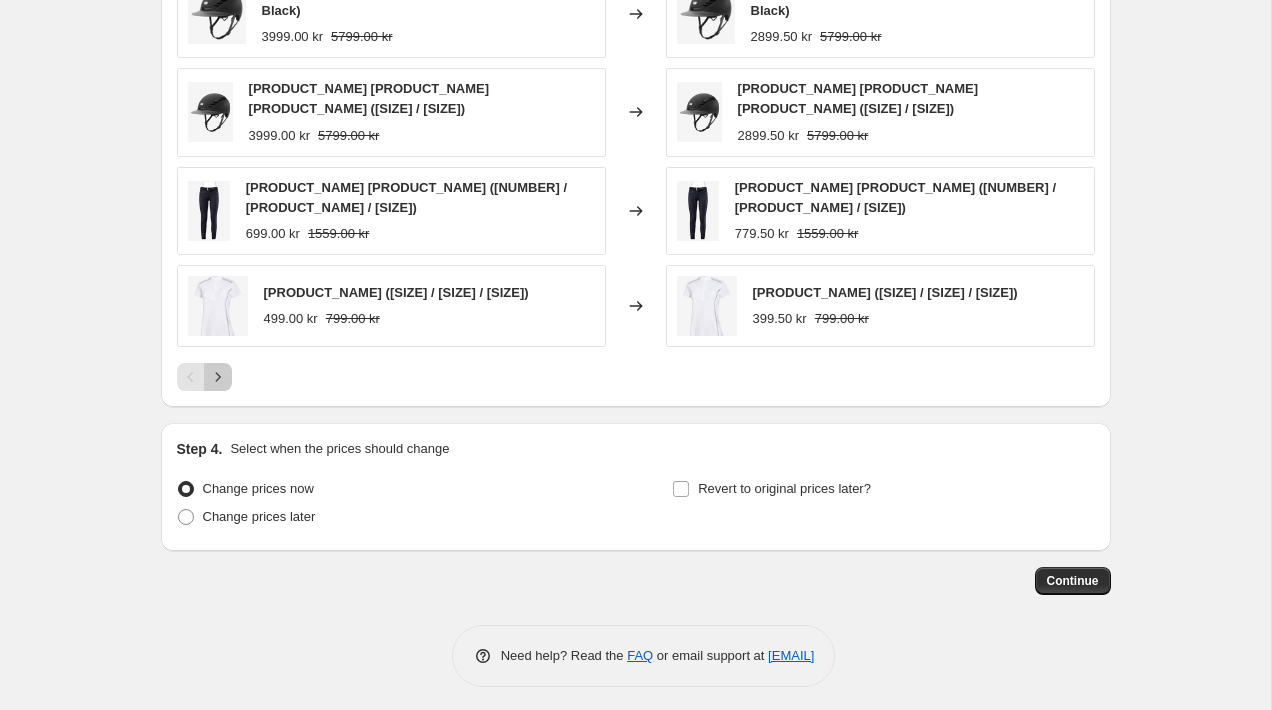 click 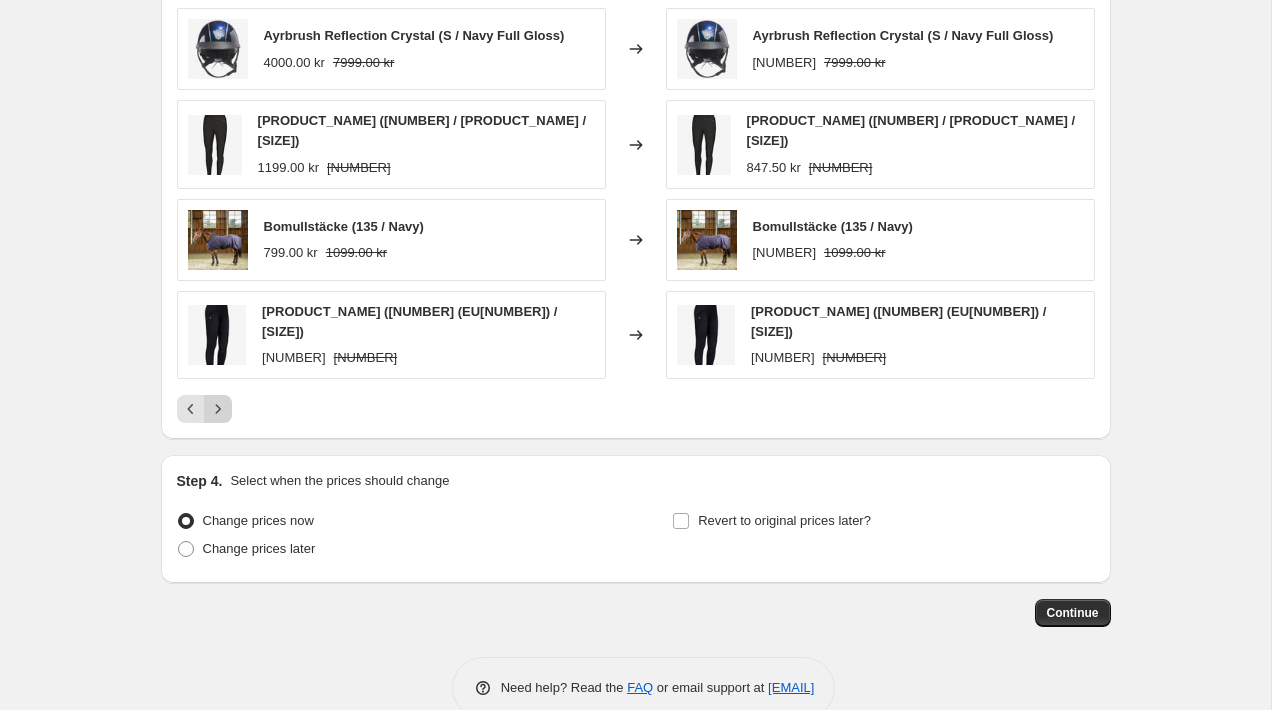 scroll, scrollTop: 1652, scrollLeft: 0, axis: vertical 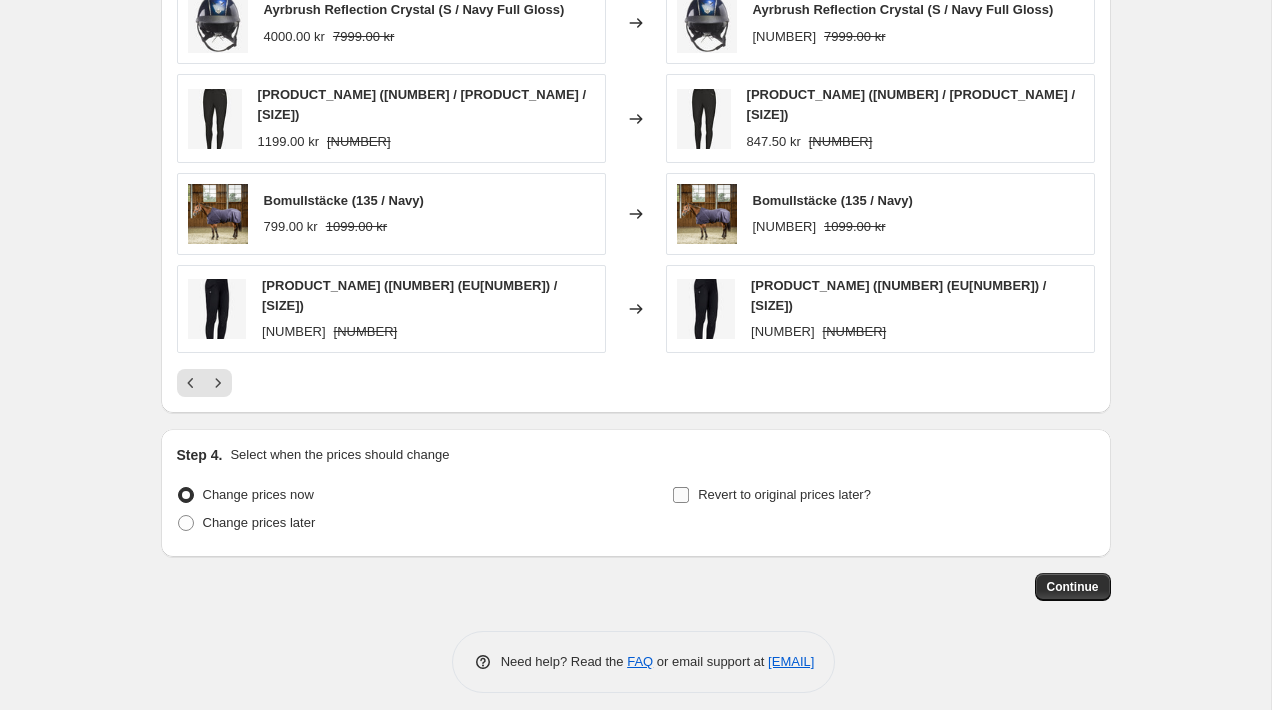 click on "Revert to original prices later?" at bounding box center (681, 495) 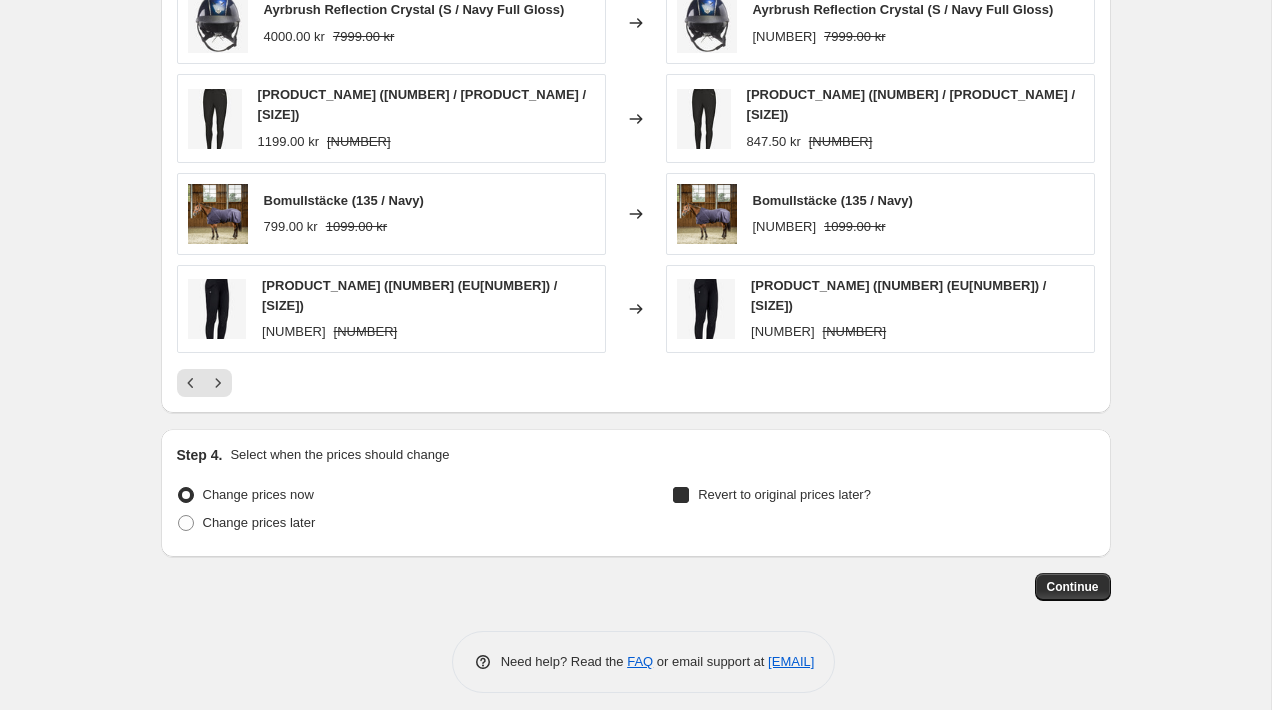 checkbox on "true" 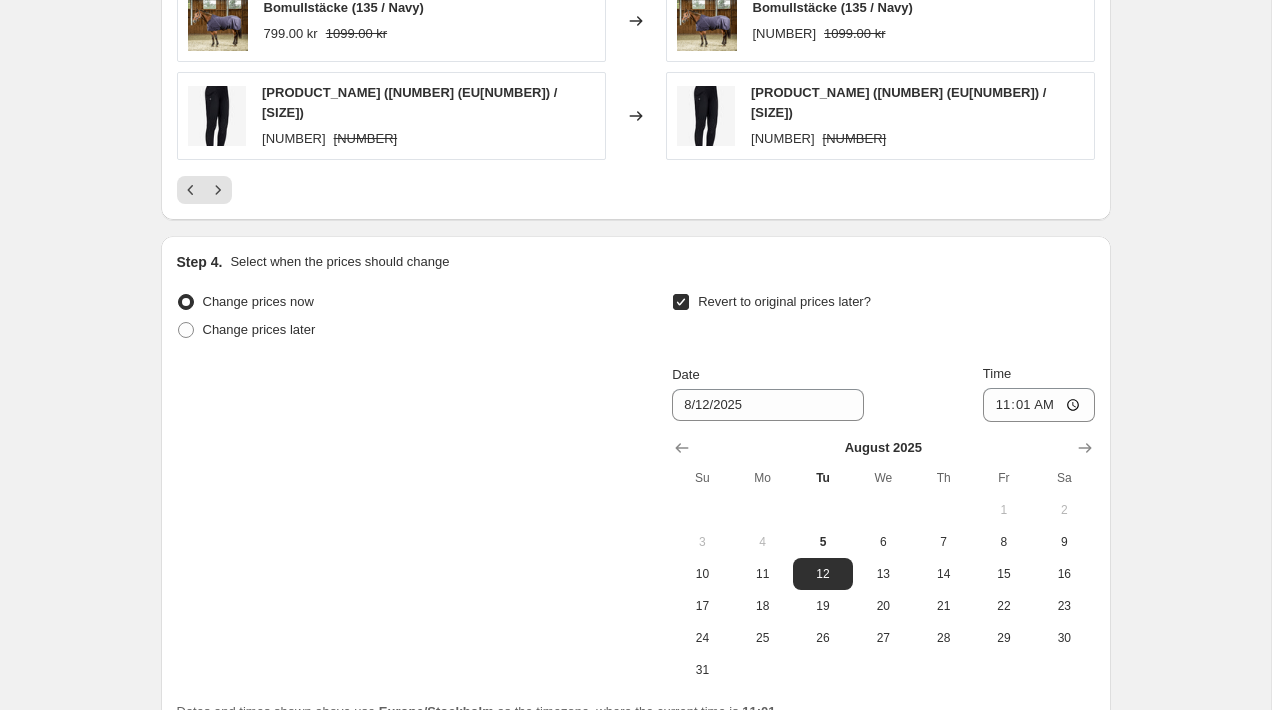 scroll, scrollTop: 1864, scrollLeft: 0, axis: vertical 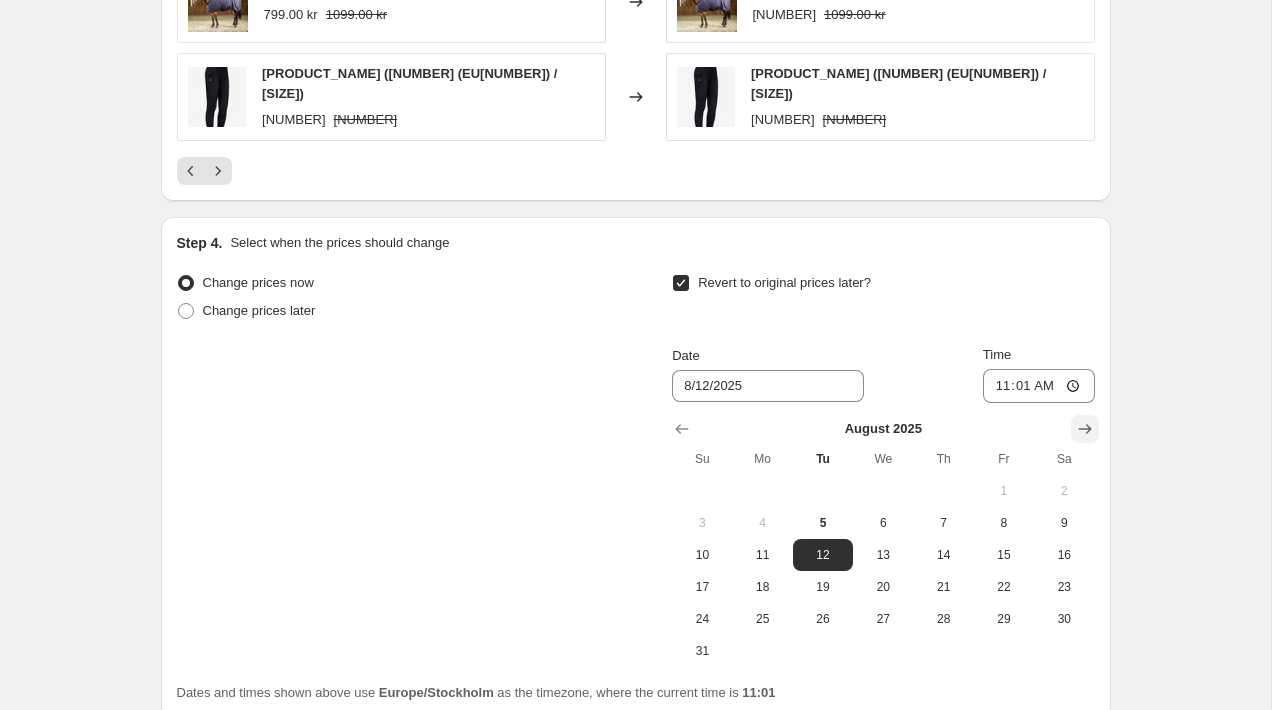 click 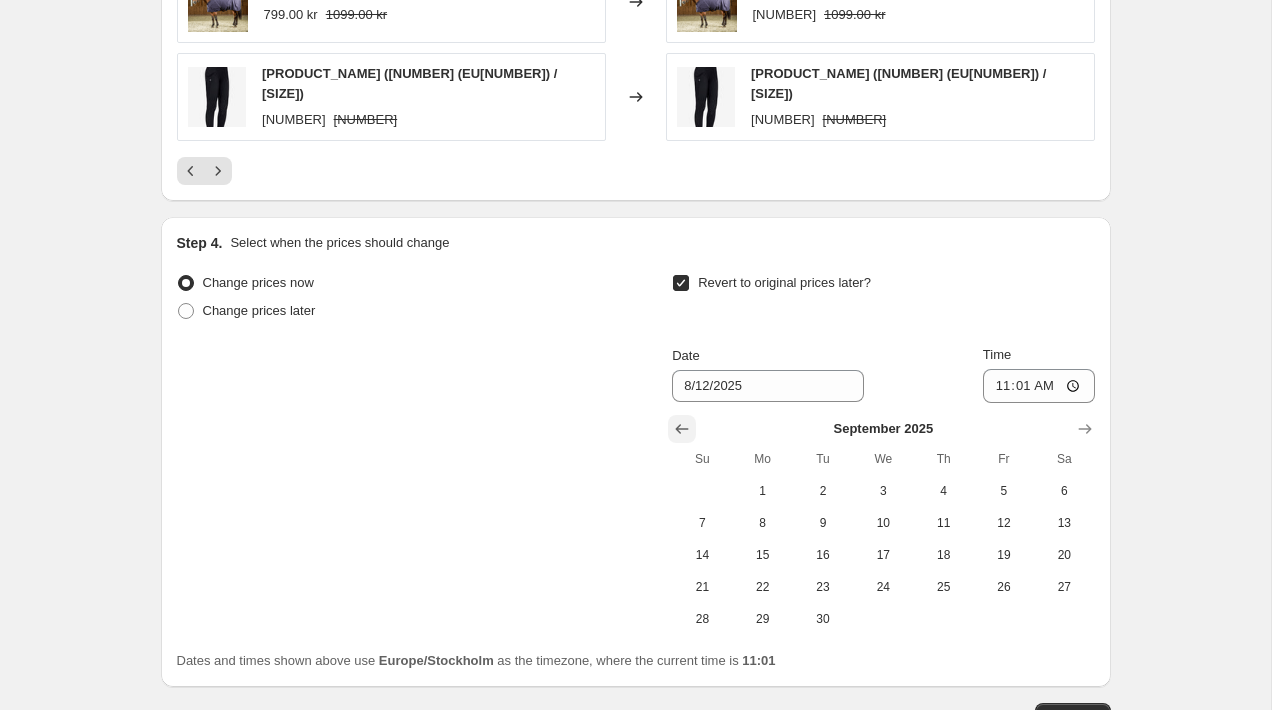 click 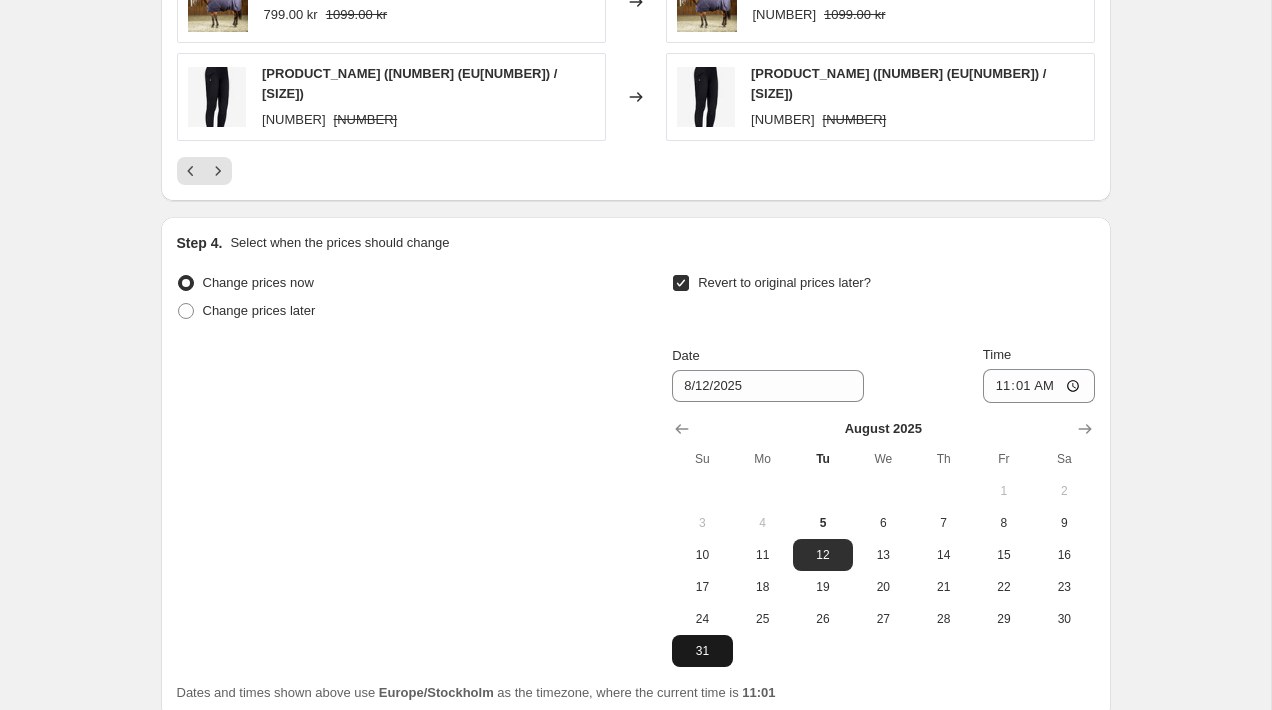 click on "31" at bounding box center [702, 651] 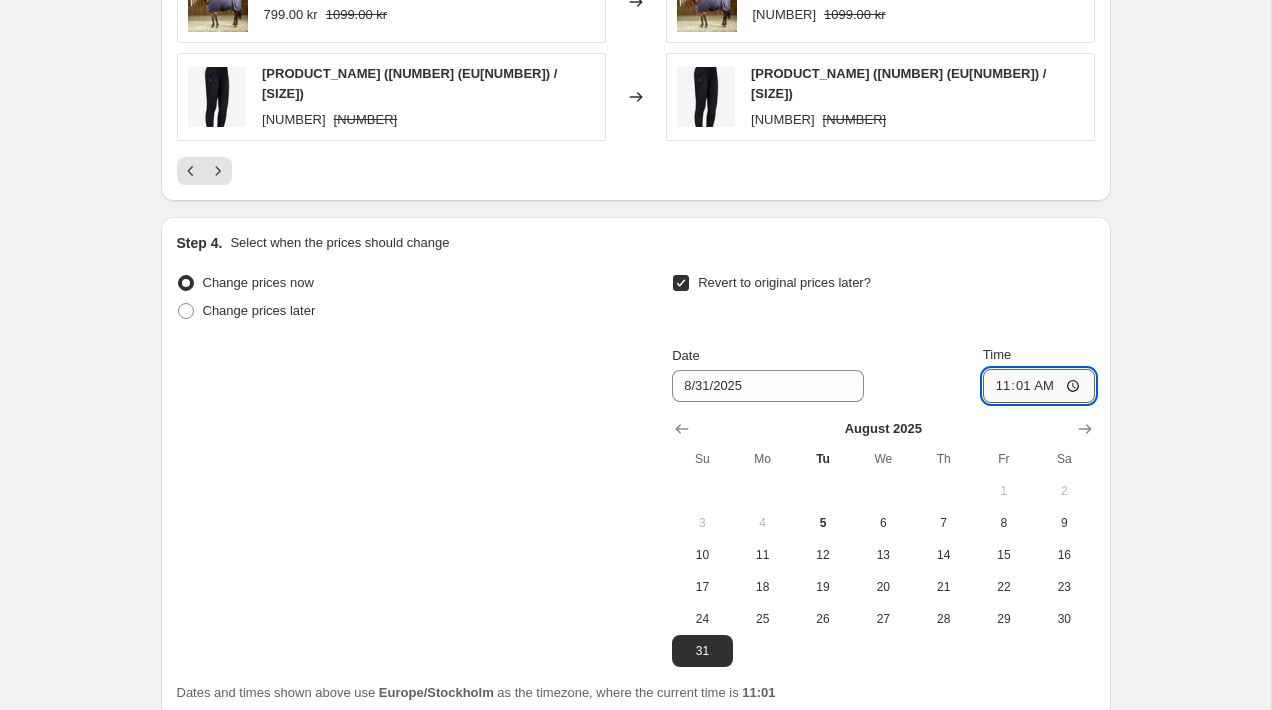 click on "11:01" at bounding box center (1039, 386) 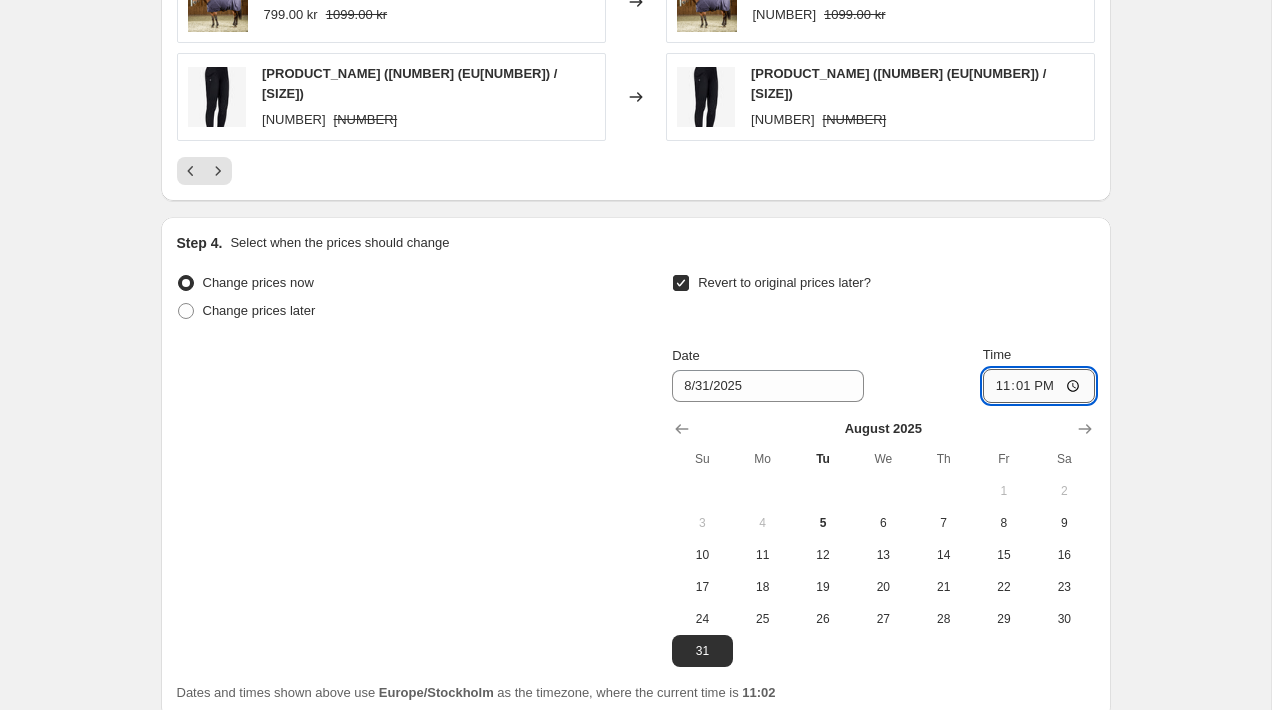 type on "23:03" 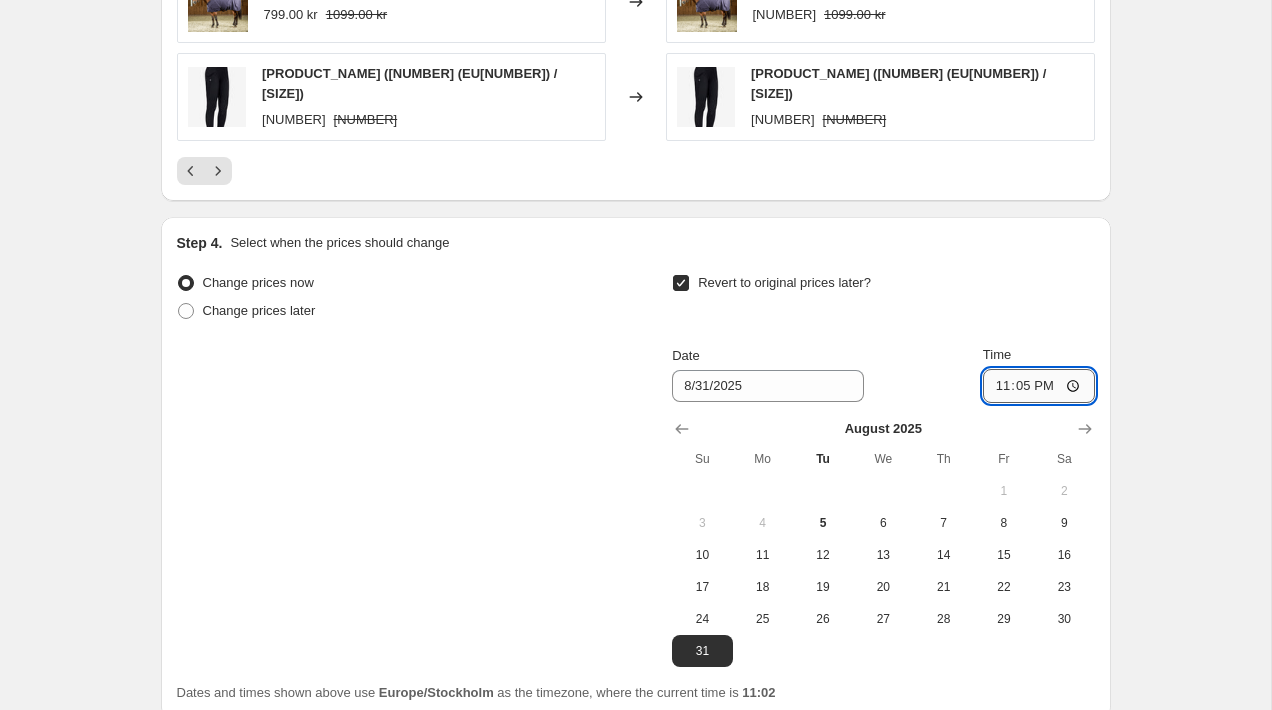 type on "23:59" 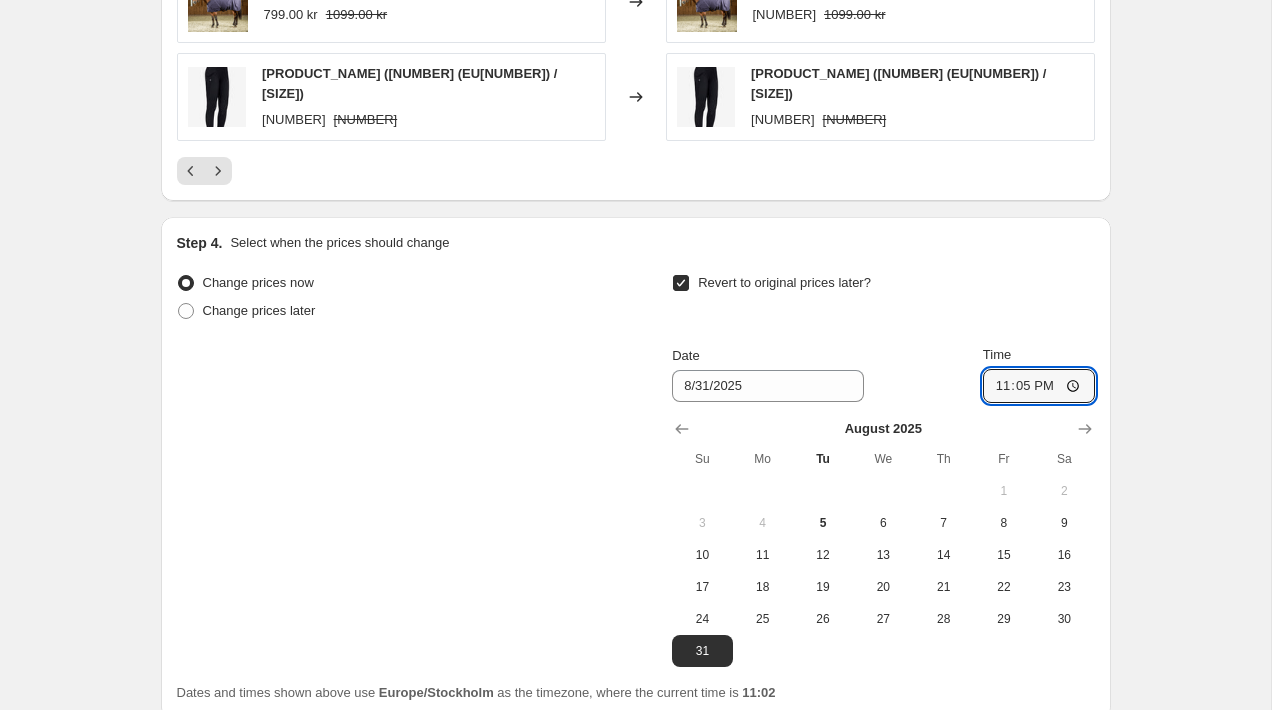 type on "23:59" 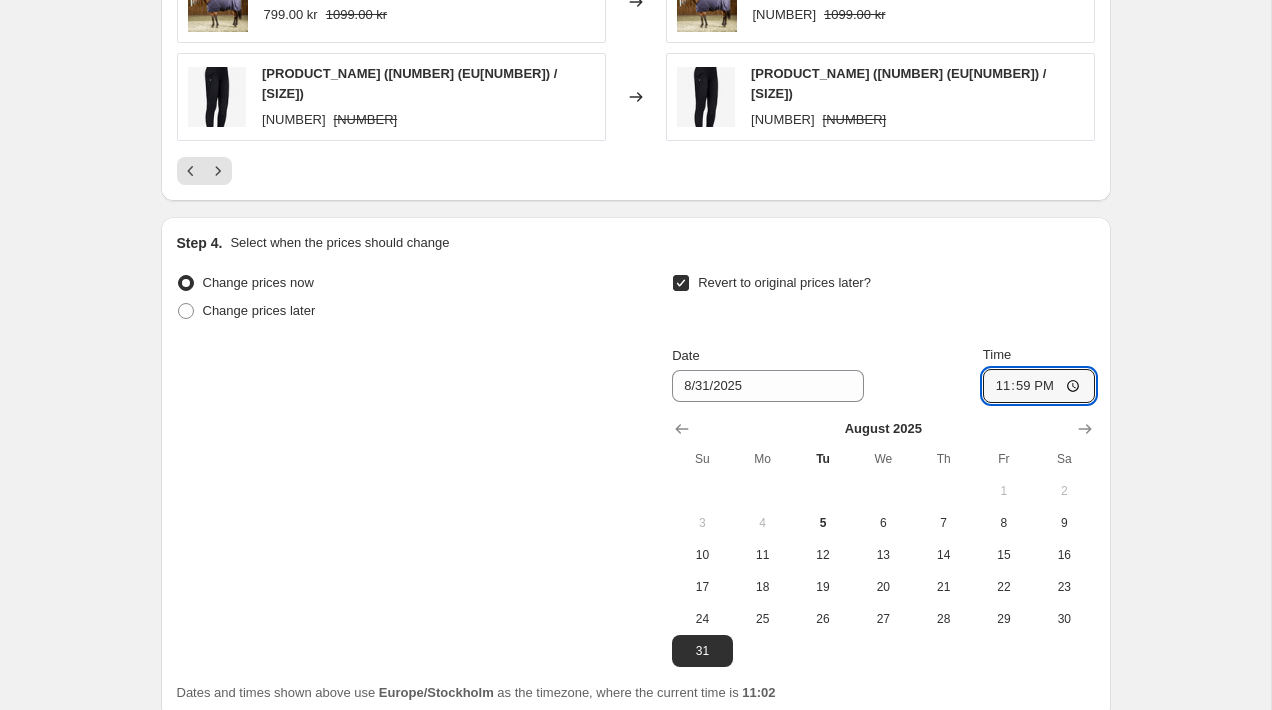 click on "Change prices now Change prices later Revert to original prices later? Date 8/31/2025 Time 23:59 August   2025 Su Mo Tu We Th Fr Sa 1 2 3 4 5 6 7 8 9 10 11 12 13 14 15 16 17 18 19 20 21 22 23 24 25 26 27 28 29 30 31" at bounding box center [636, 468] 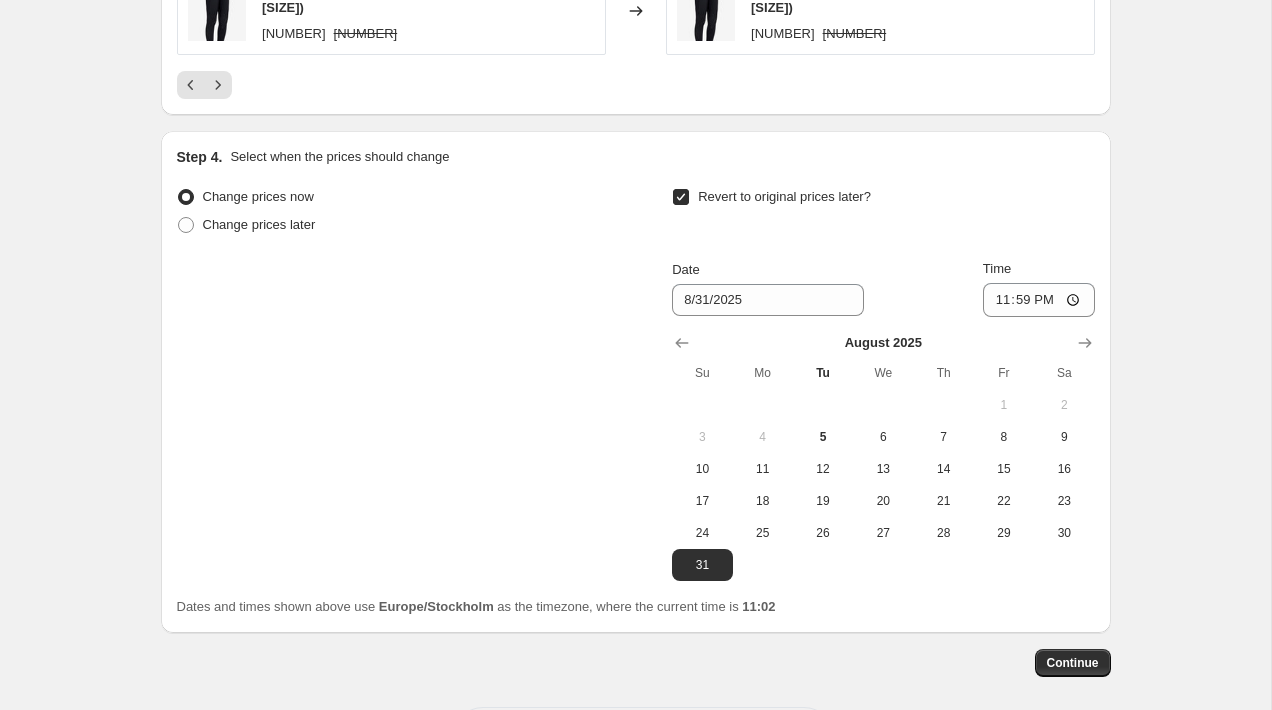 scroll, scrollTop: 2026, scrollLeft: 0, axis: vertical 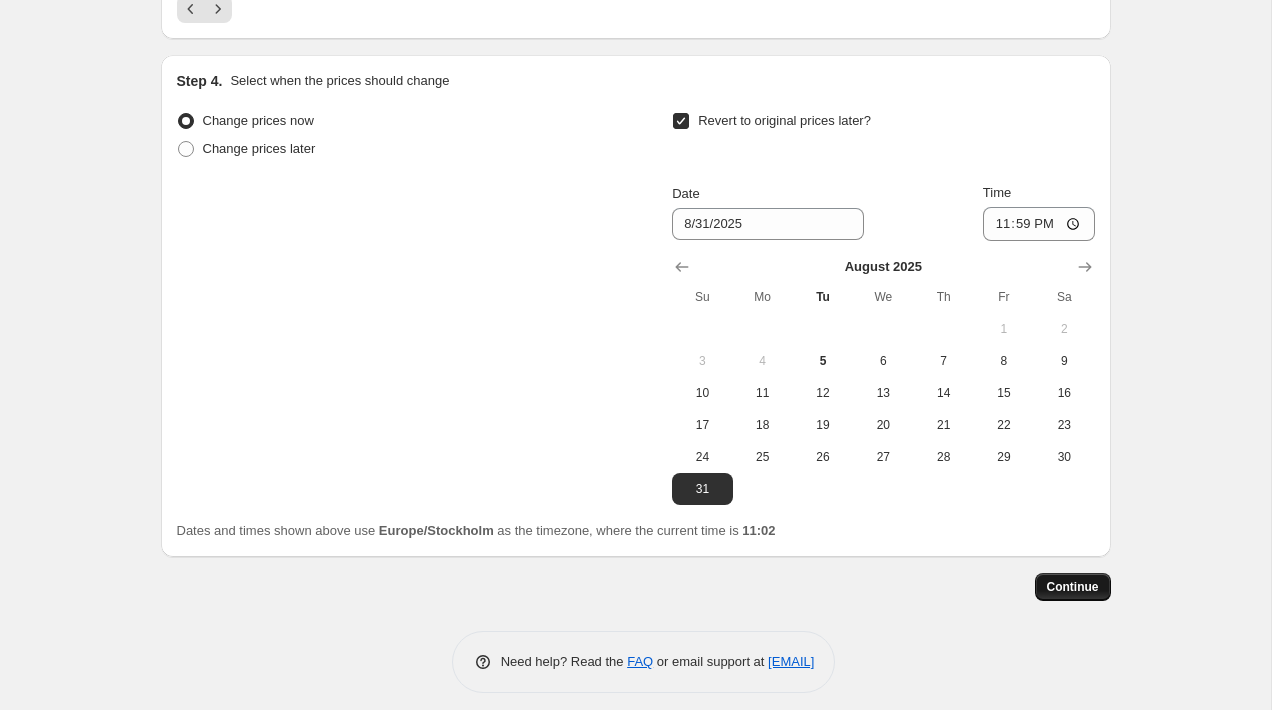 click on "Continue" at bounding box center (1073, 587) 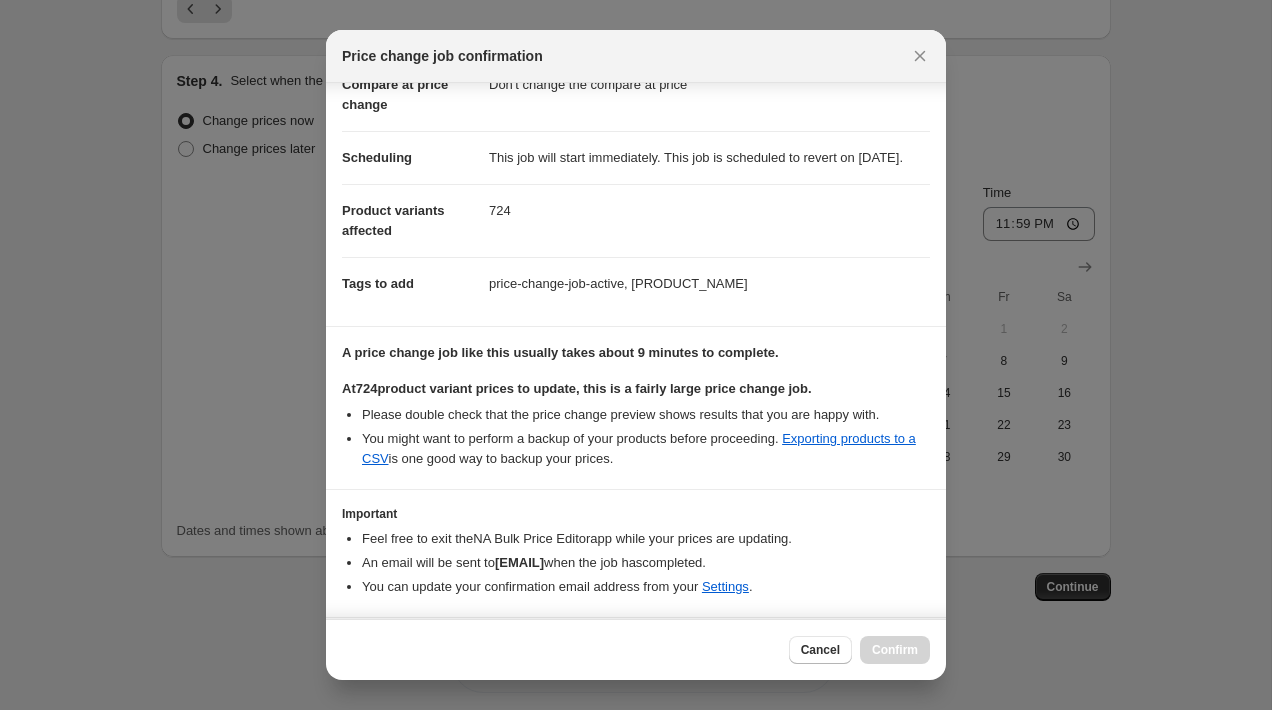 scroll, scrollTop: 212, scrollLeft: 0, axis: vertical 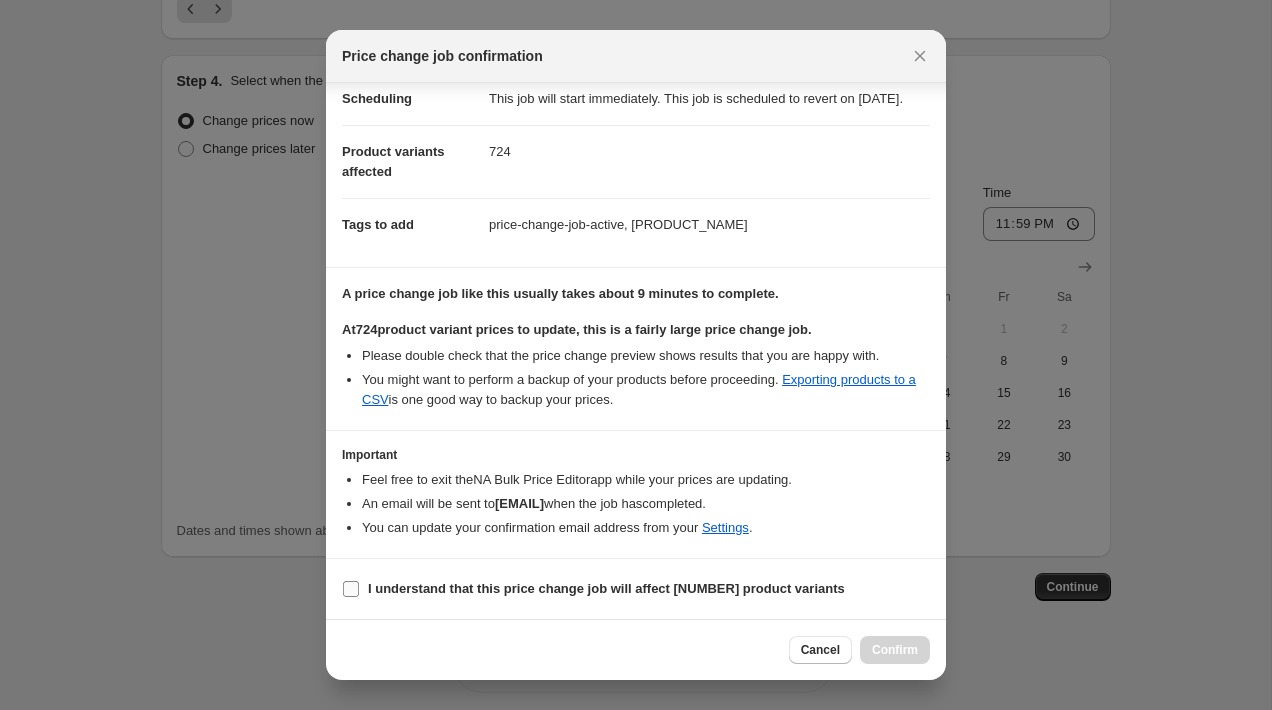 click on "I understand that this price change job will affect [NUMBER] product variants" at bounding box center (606, 588) 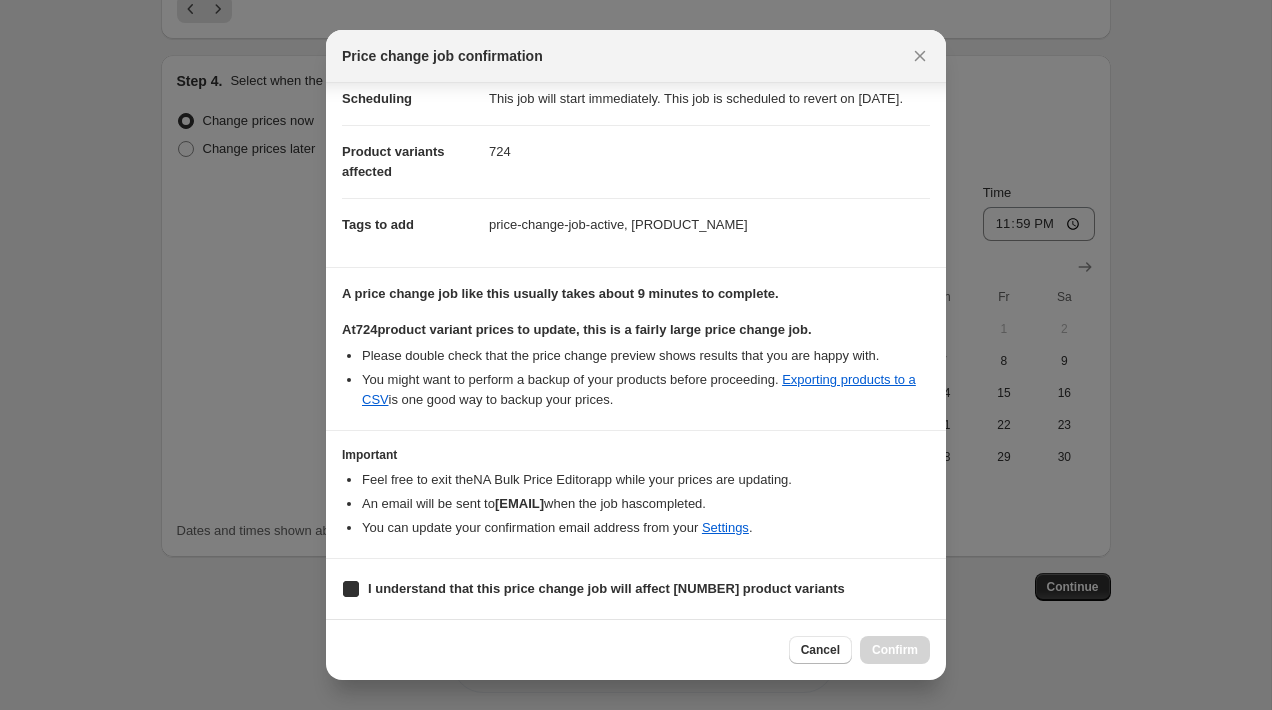 checkbox on "true" 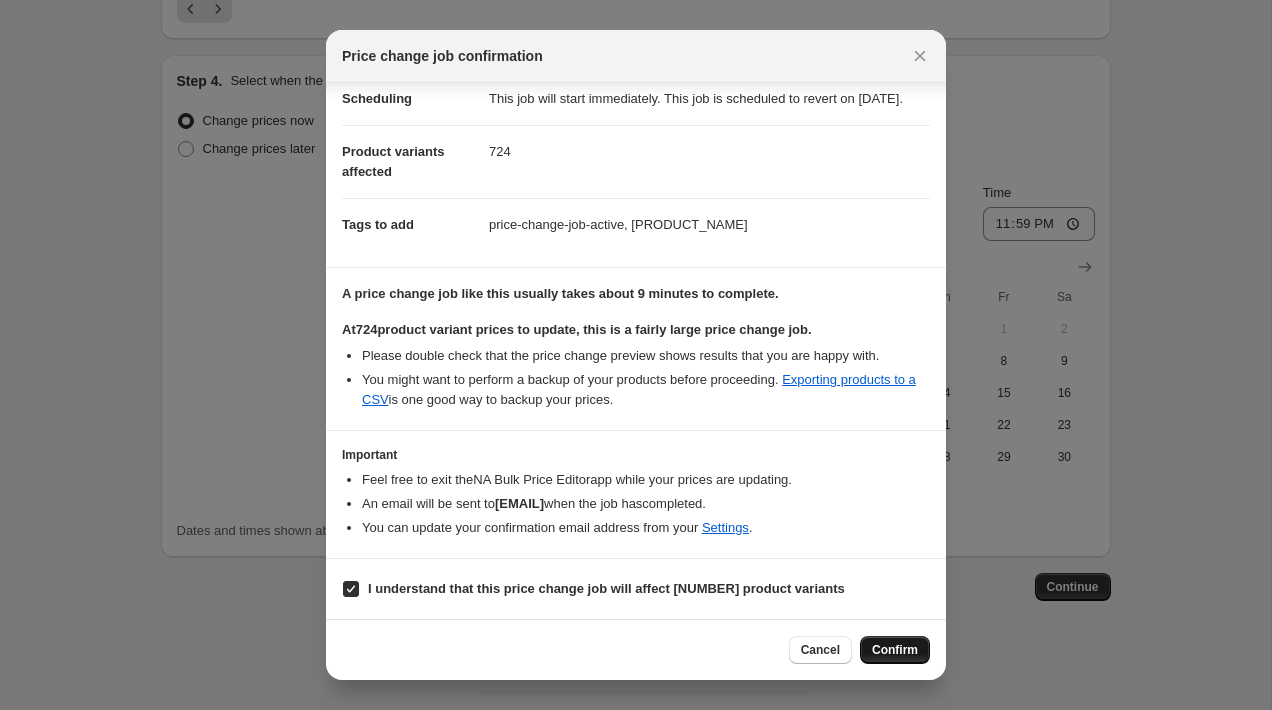 click on "Confirm" at bounding box center [895, 650] 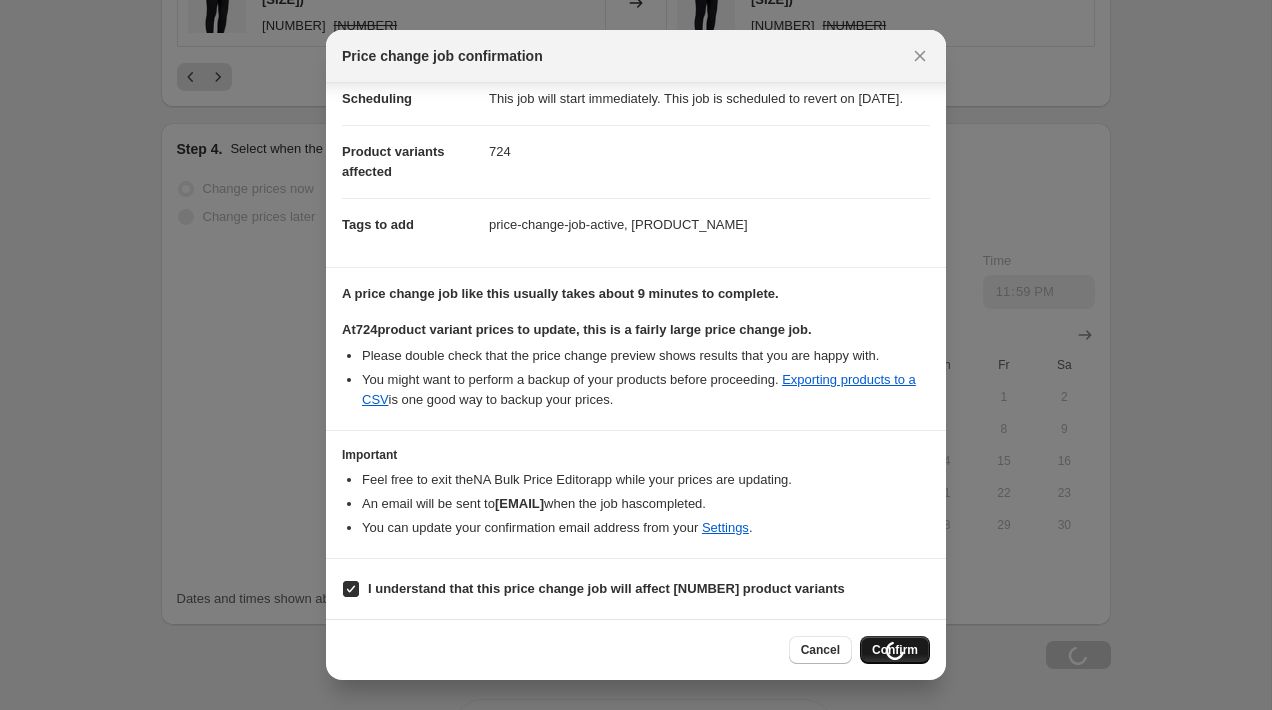 scroll, scrollTop: 2094, scrollLeft: 0, axis: vertical 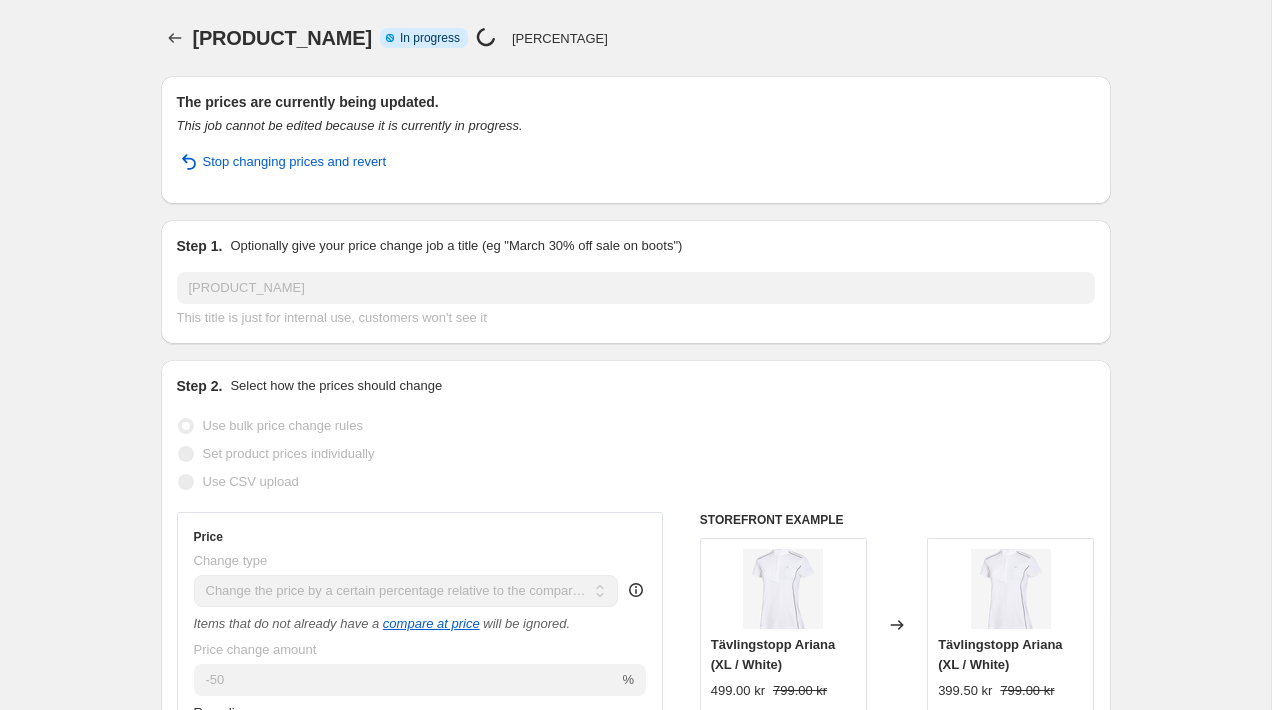 select on "pcap" 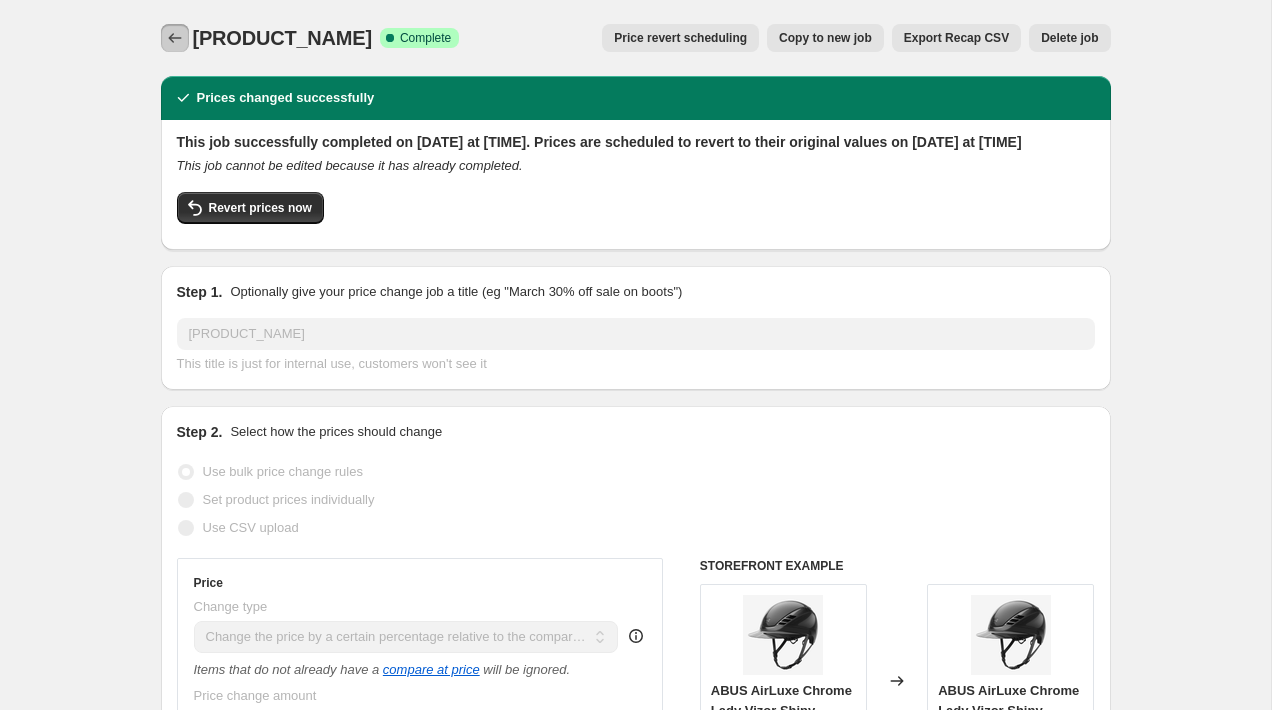 click 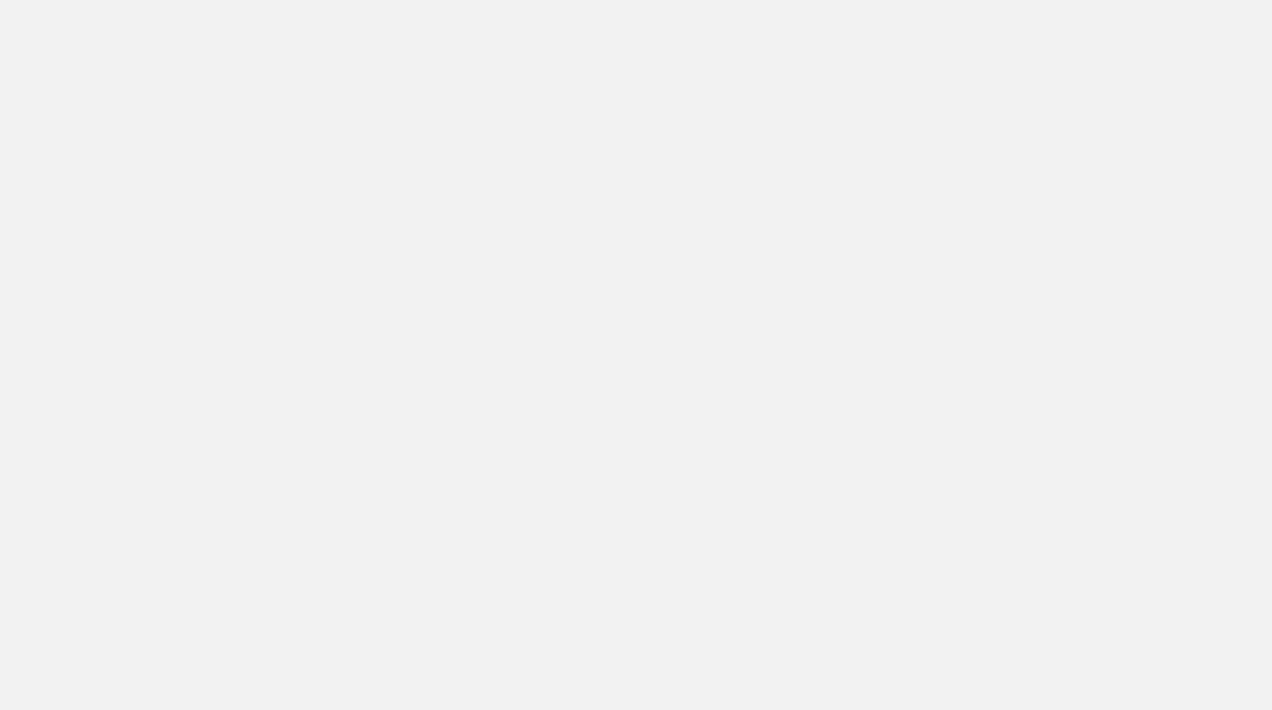 scroll, scrollTop: 0, scrollLeft: 0, axis: both 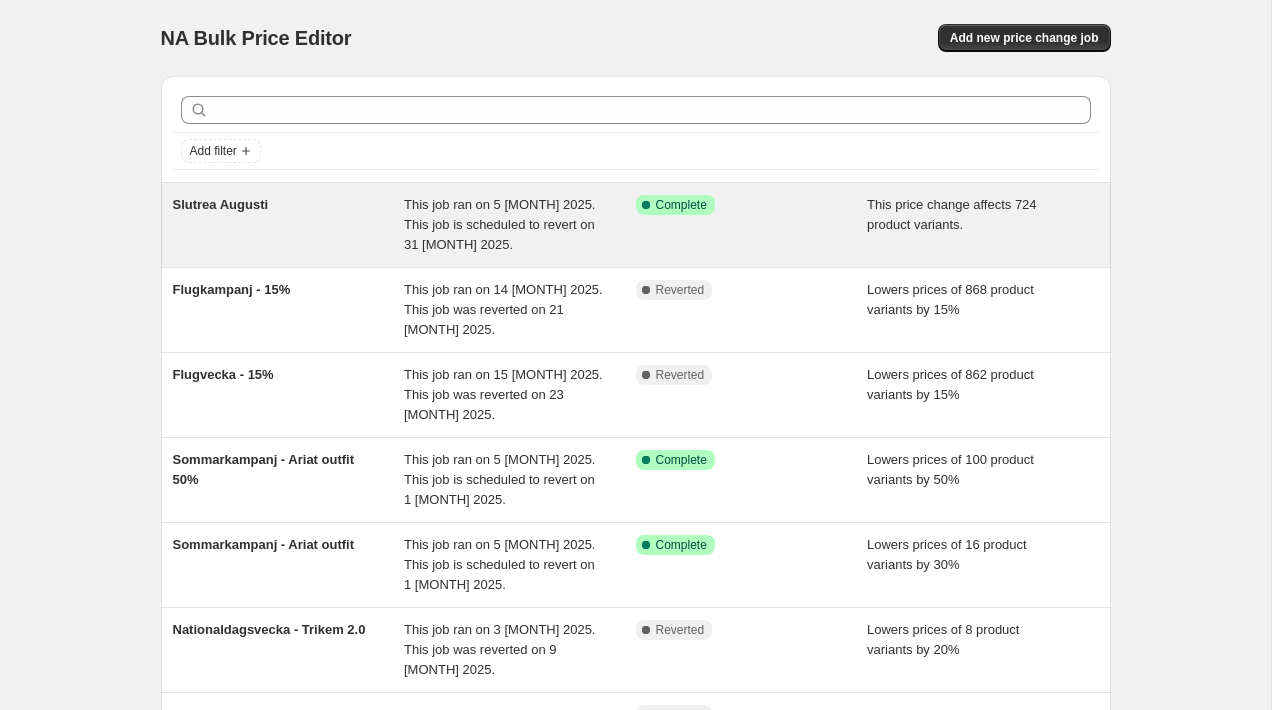 click on "Slutrea Augusti" at bounding box center [289, 225] 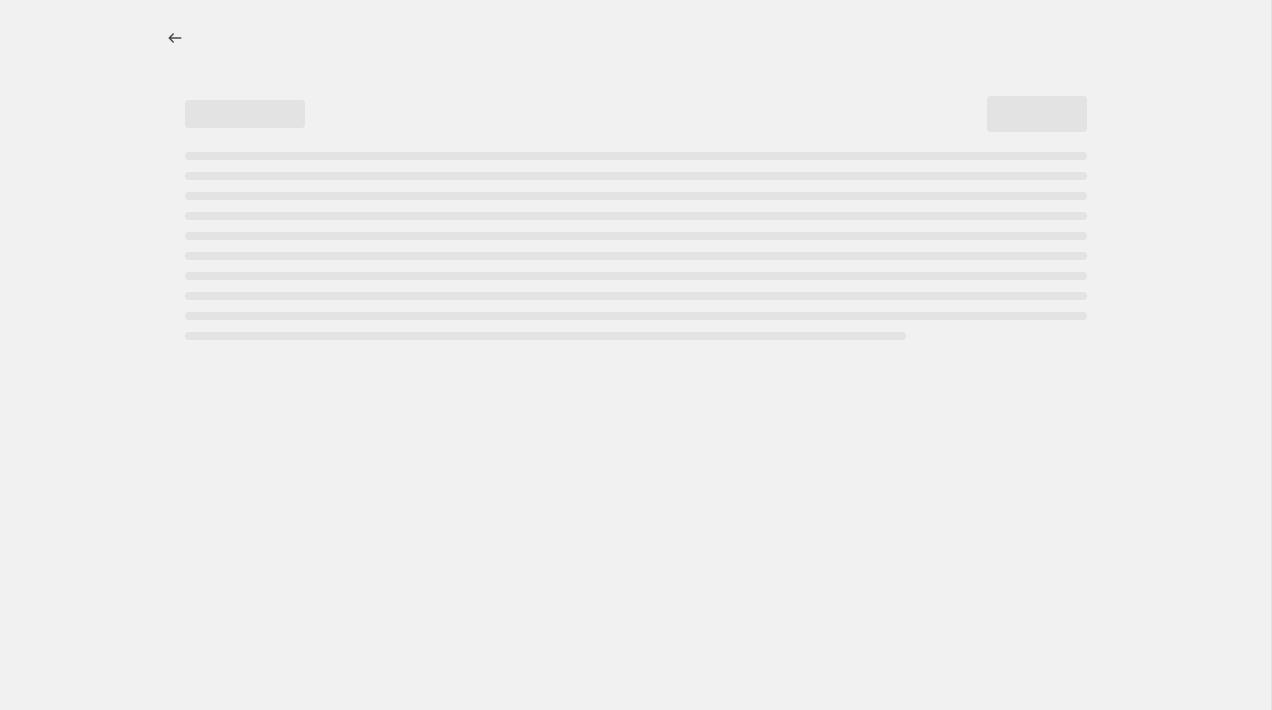 select on "pcap" 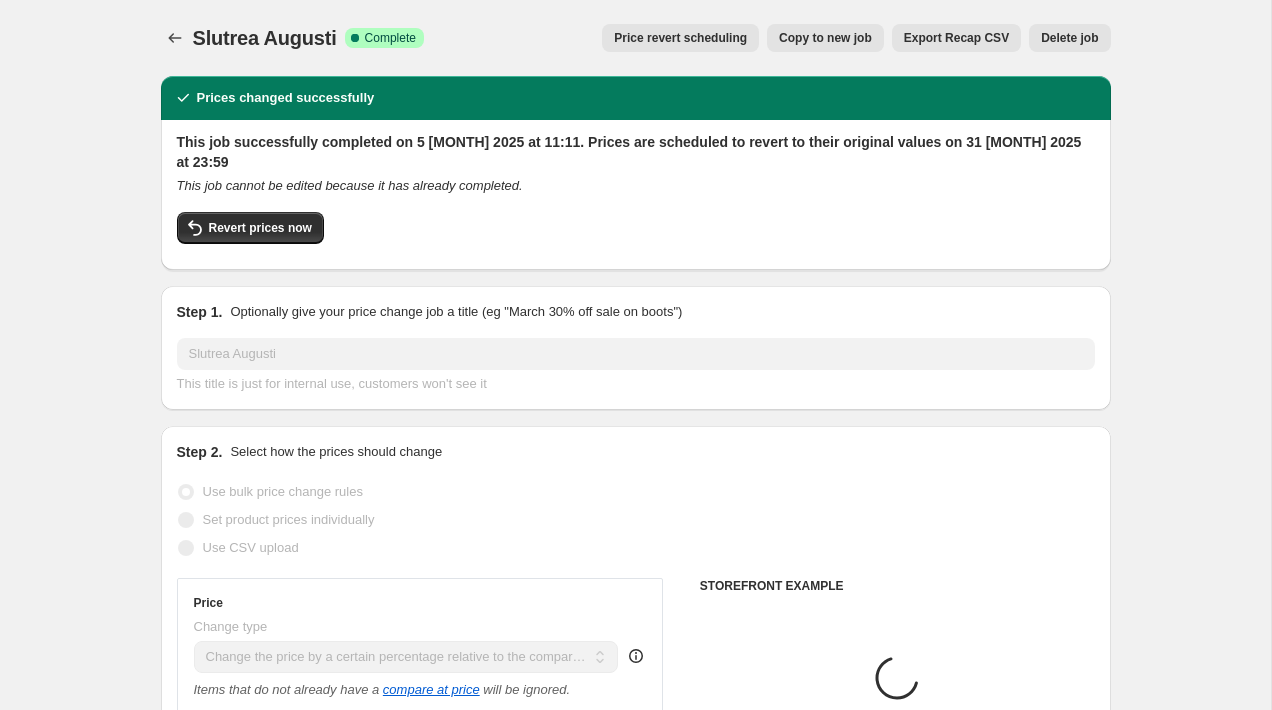 select on "collection" 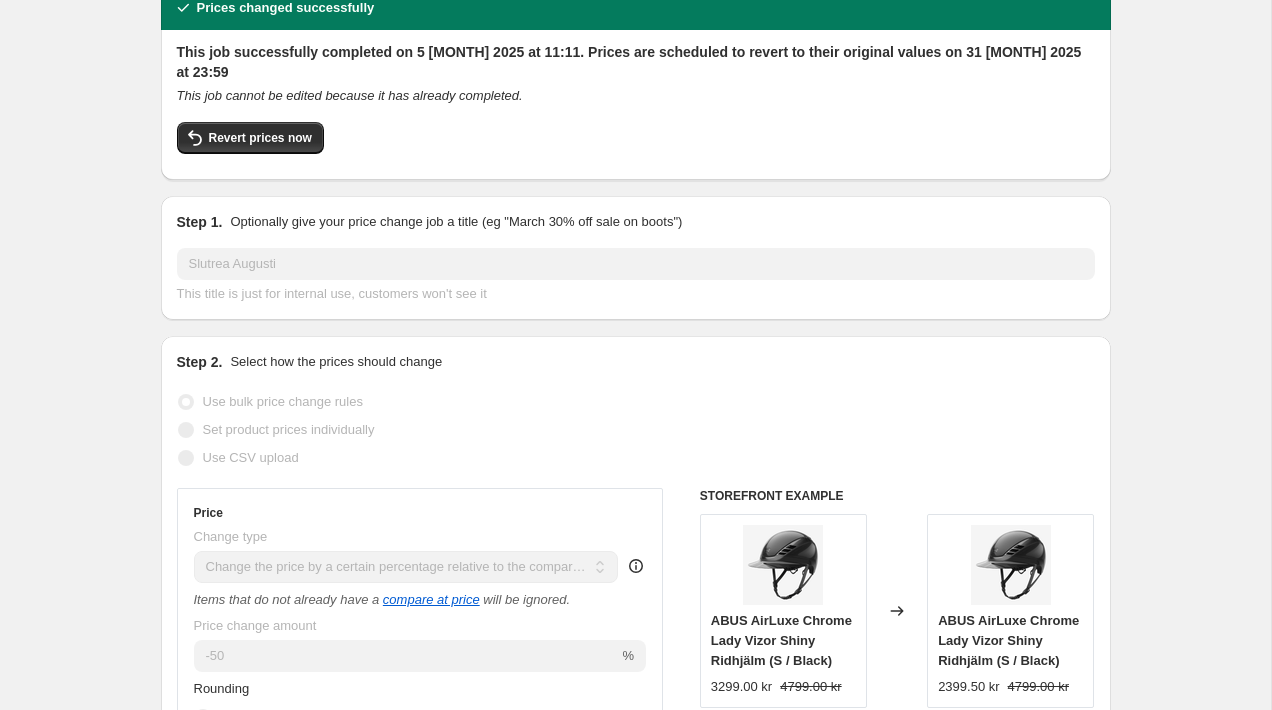 scroll, scrollTop: 0, scrollLeft: 0, axis: both 